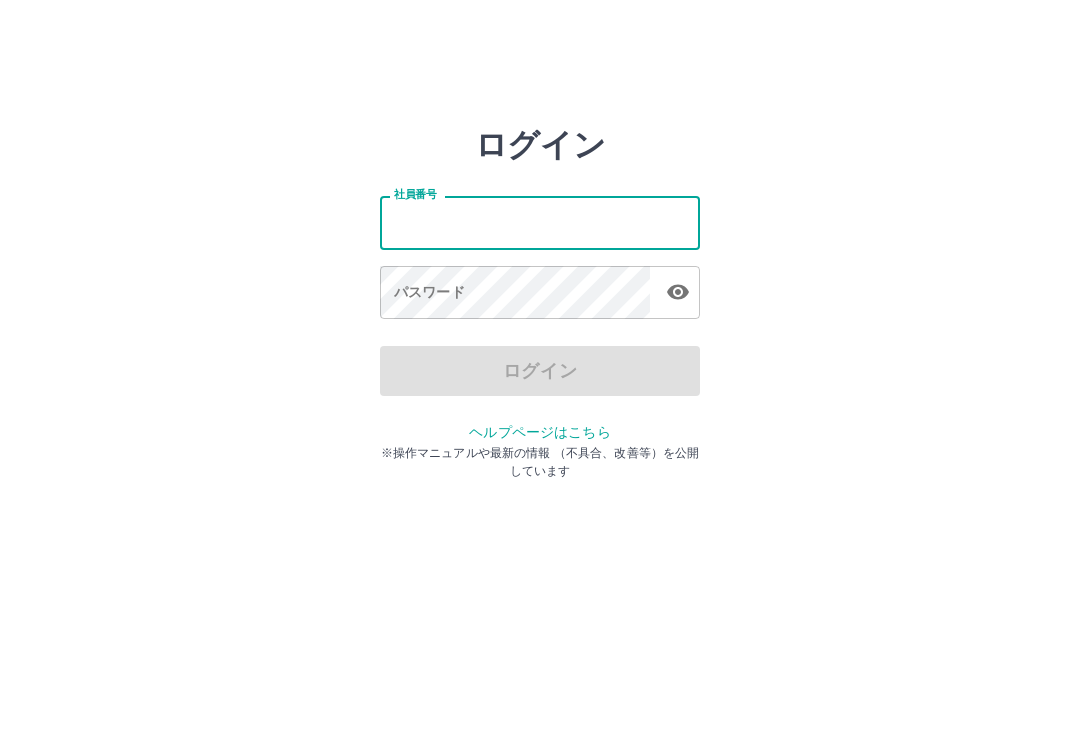 scroll, scrollTop: 0, scrollLeft: 0, axis: both 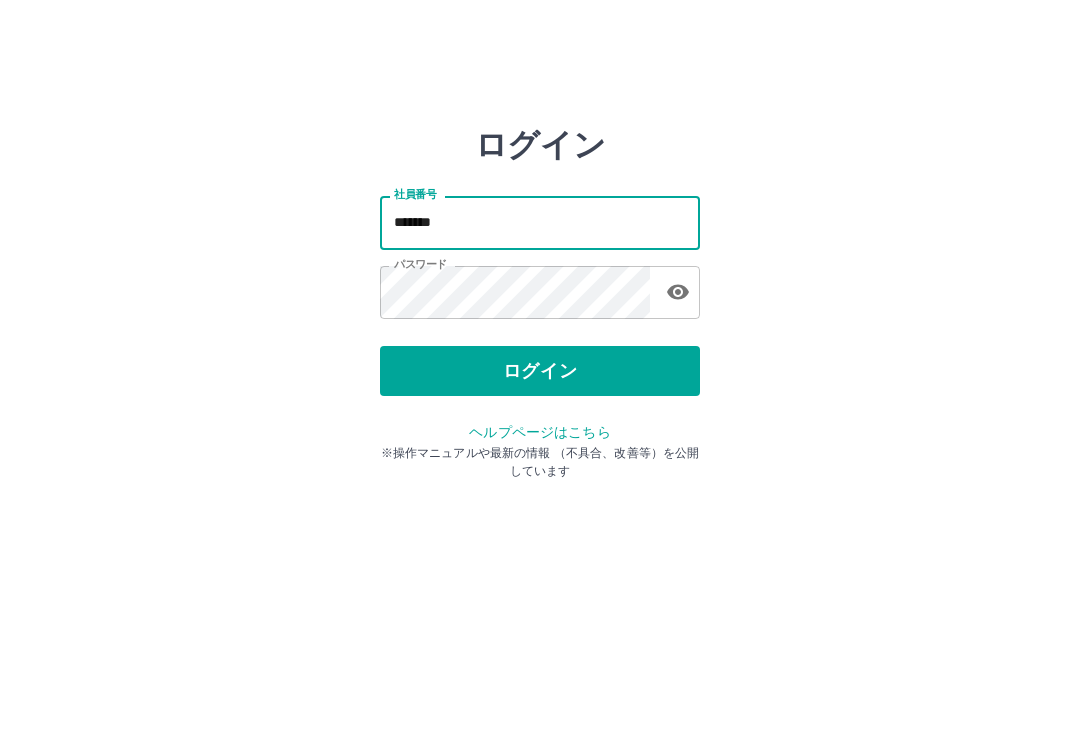 click on "ログイン" at bounding box center (540, 371) 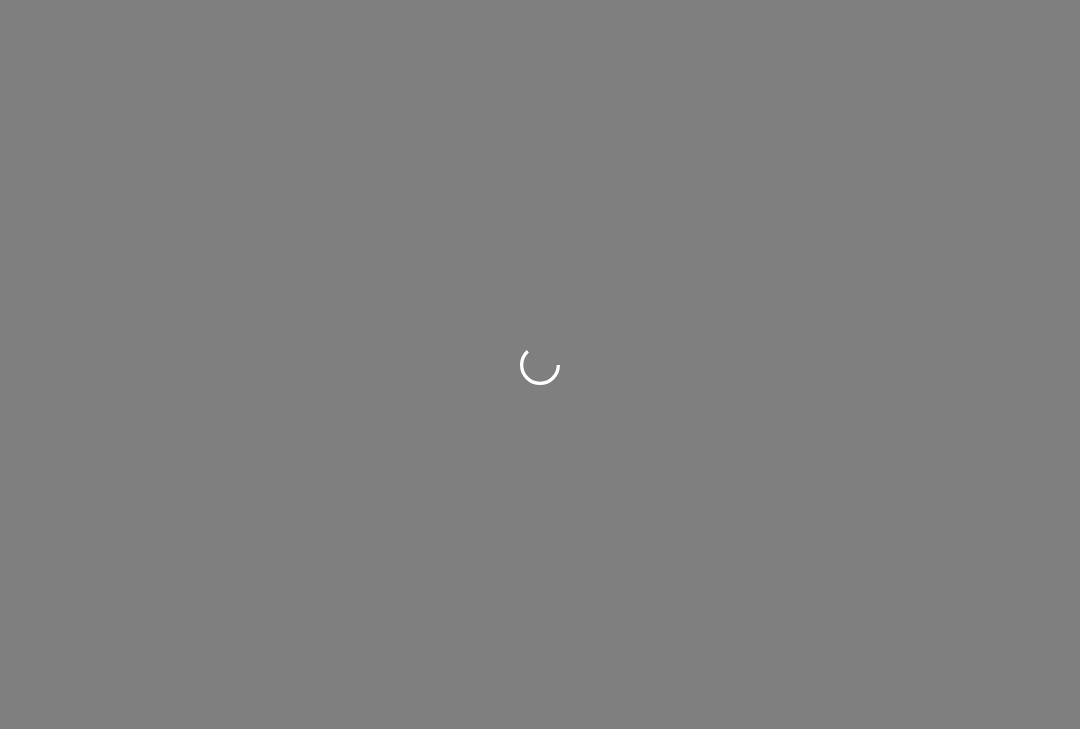 scroll, scrollTop: 0, scrollLeft: 0, axis: both 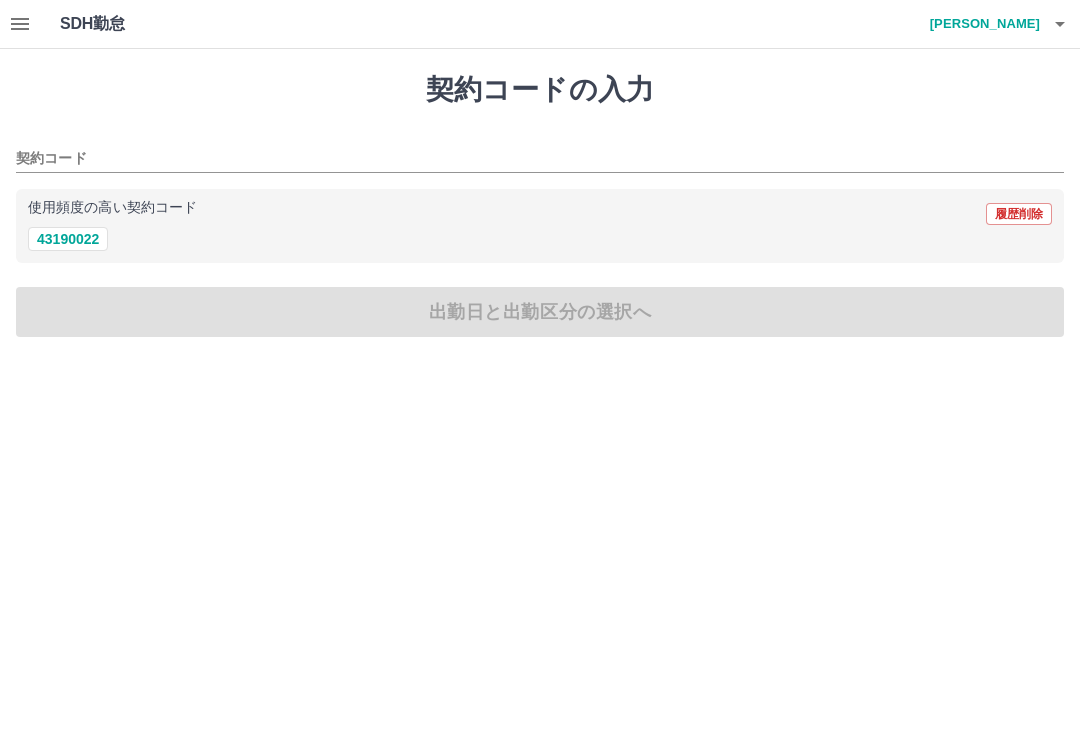 click on "使用頻度の高い契約コード 履歴削除" at bounding box center [540, 214] 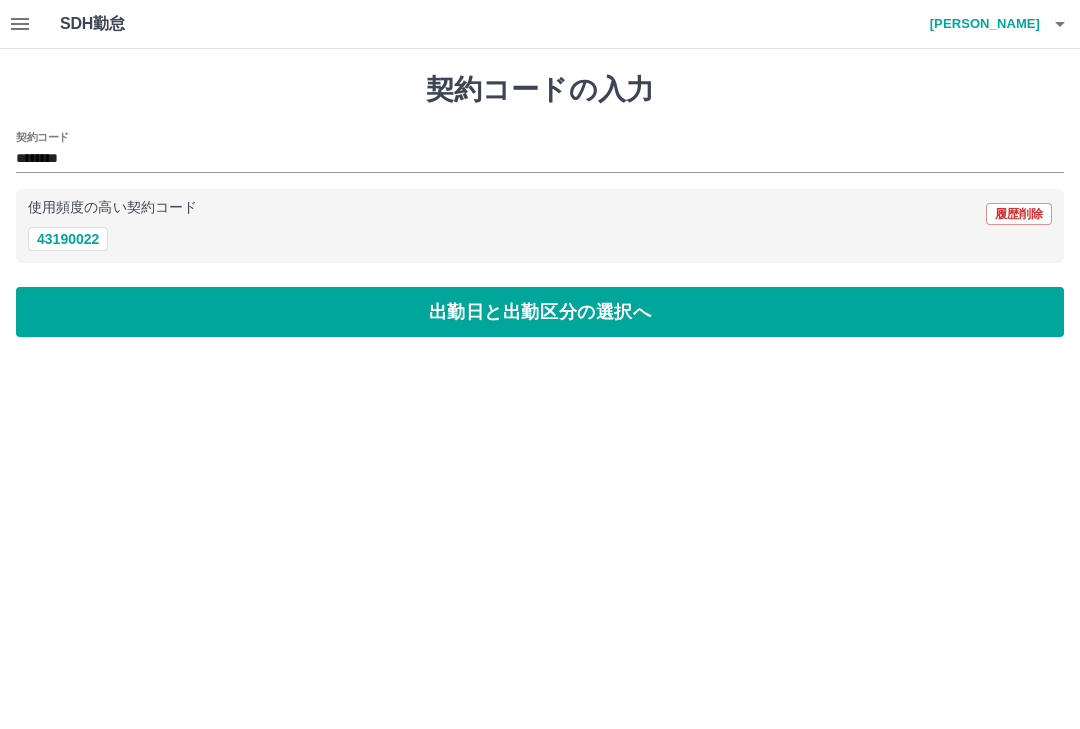click on "出勤日と出勤区分の選択へ" at bounding box center [540, 312] 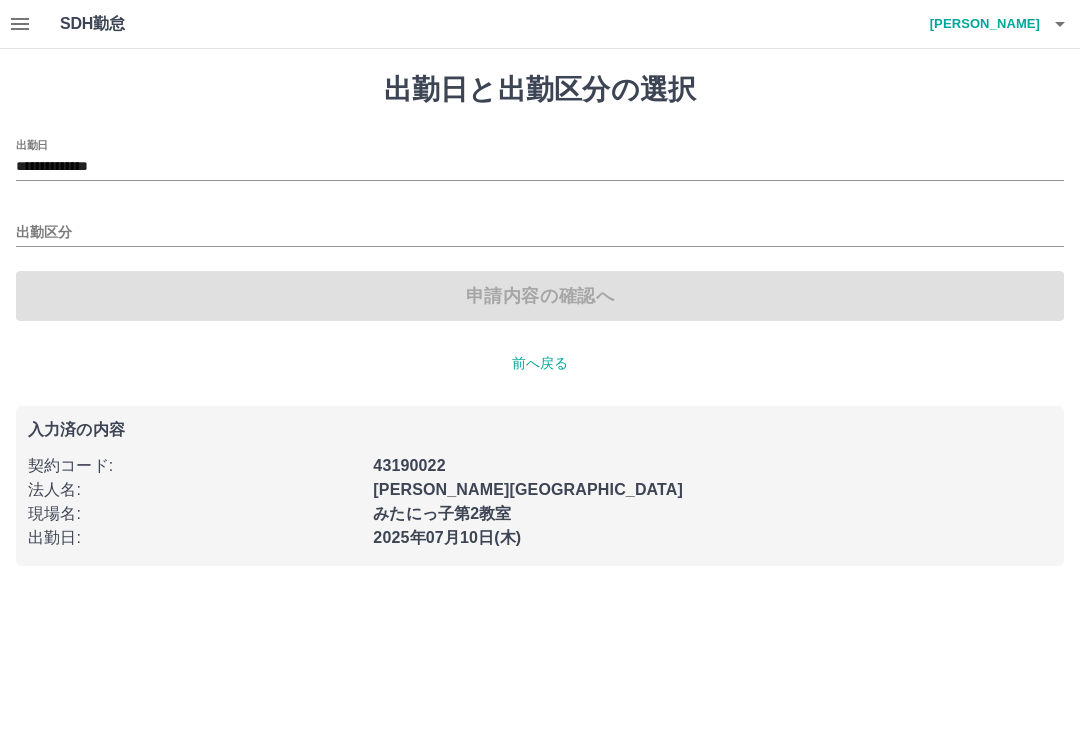 click on "出勤区分" at bounding box center [540, 226] 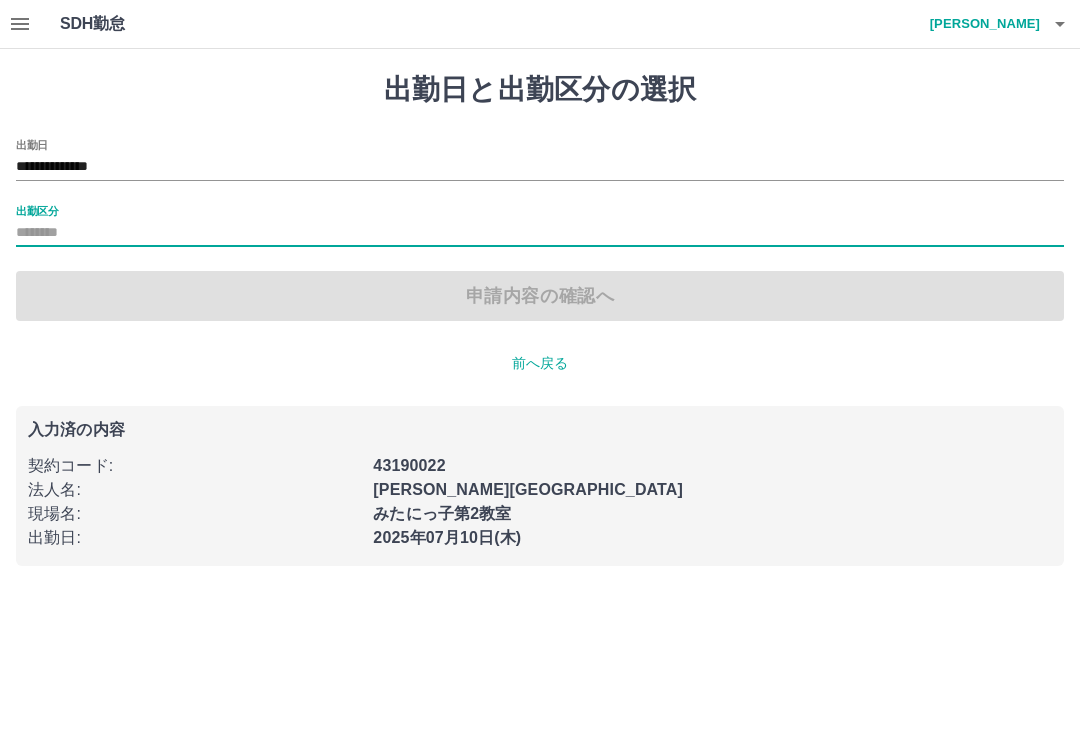 click on "出勤区分" at bounding box center (540, 233) 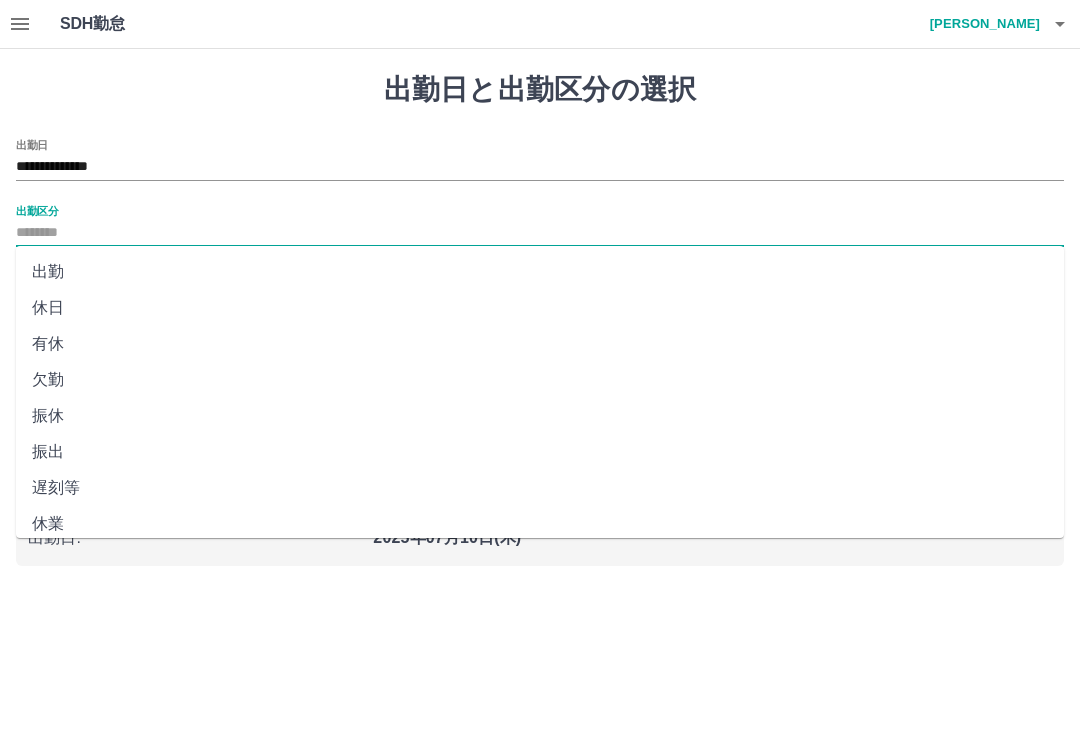 click on "出勤" at bounding box center [540, 272] 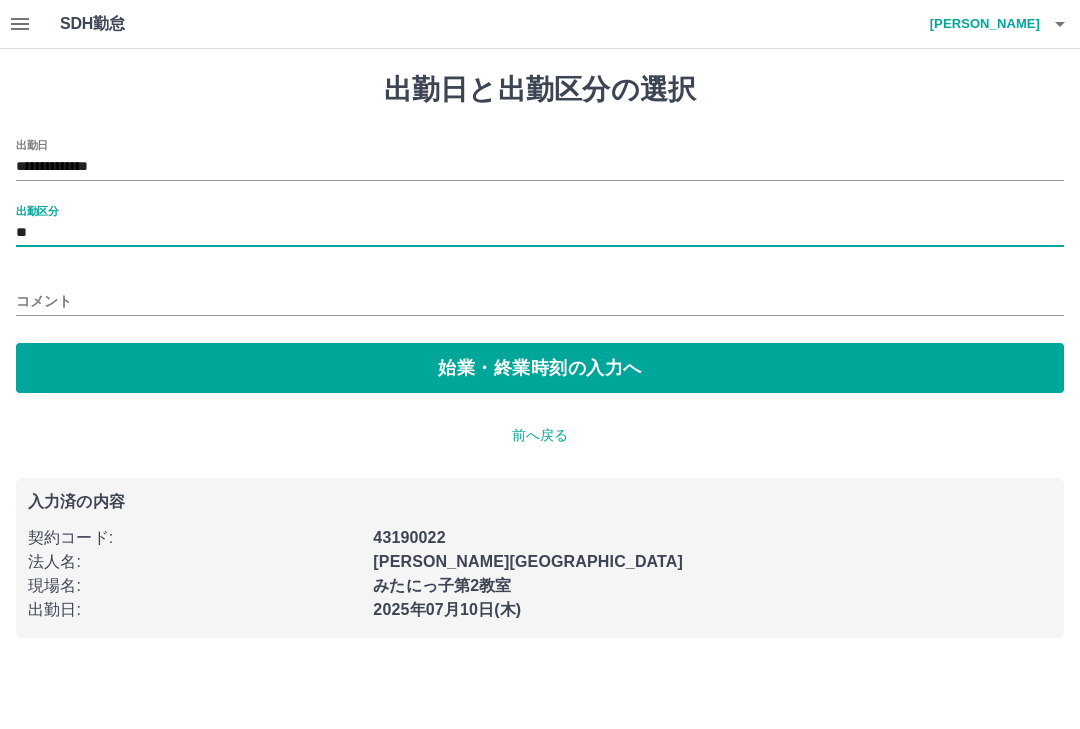 click on "始業・終業時刻の入力へ" at bounding box center (540, 368) 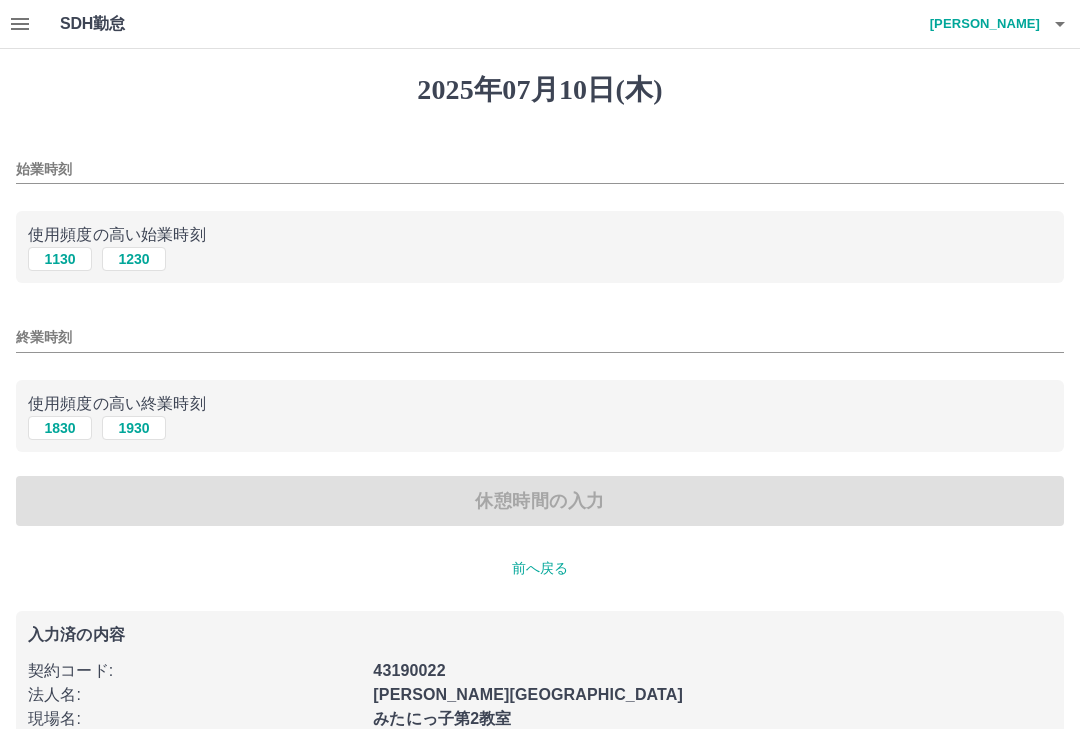 click on "始業時刻 使用頻度の高い始業時刻 [DATE] [DATE] 終業時刻 使用頻度の高い終業時刻 [DATE] [DATE] 休憩時間の入力" at bounding box center [540, 333] 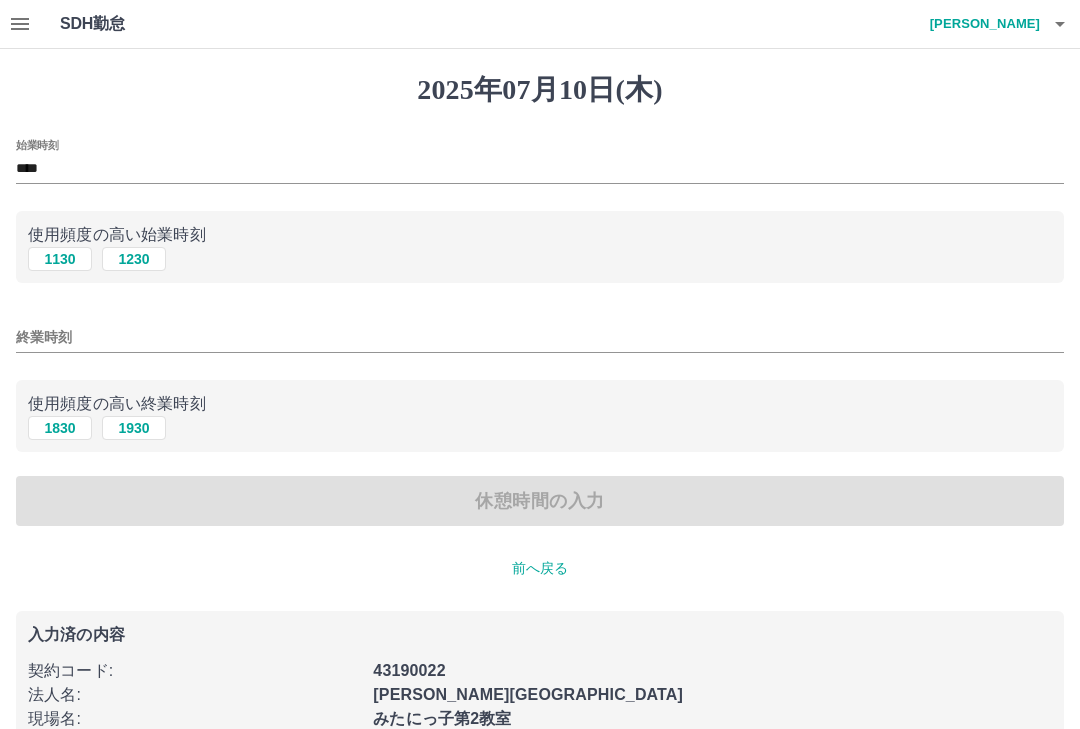 click on "1930" at bounding box center [134, 428] 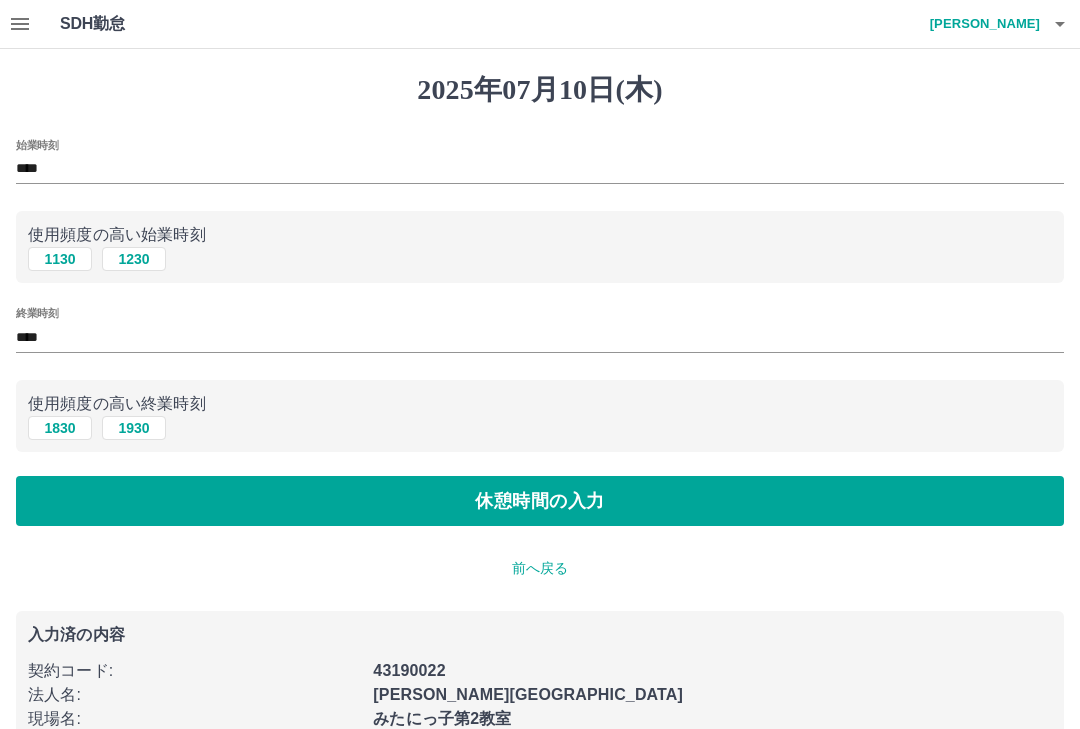 click on "休憩時間の入力" at bounding box center (540, 501) 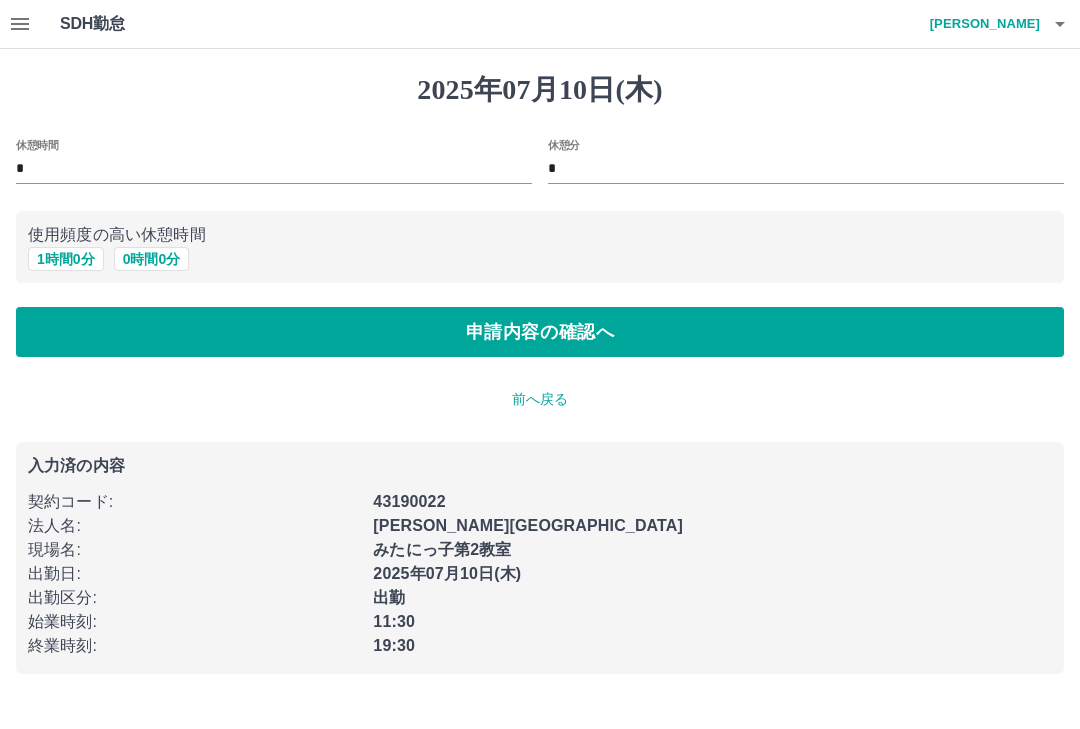 click on "1 時間 0 分" at bounding box center [66, 259] 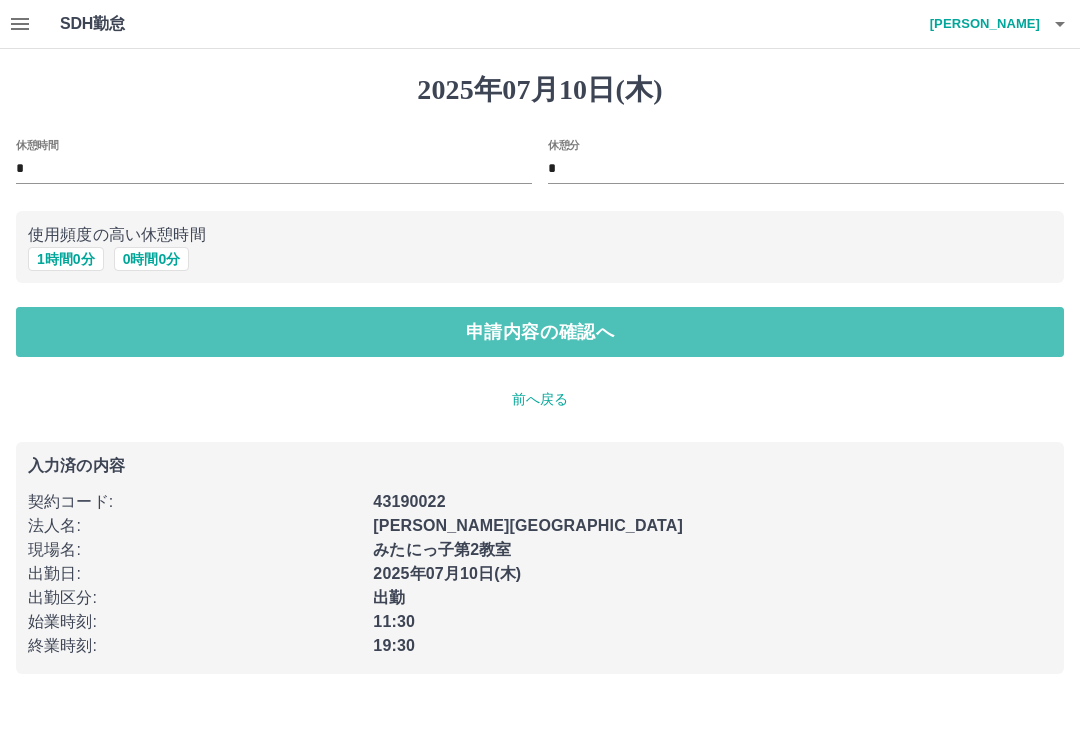 click on "申請内容の確認へ" at bounding box center [540, 332] 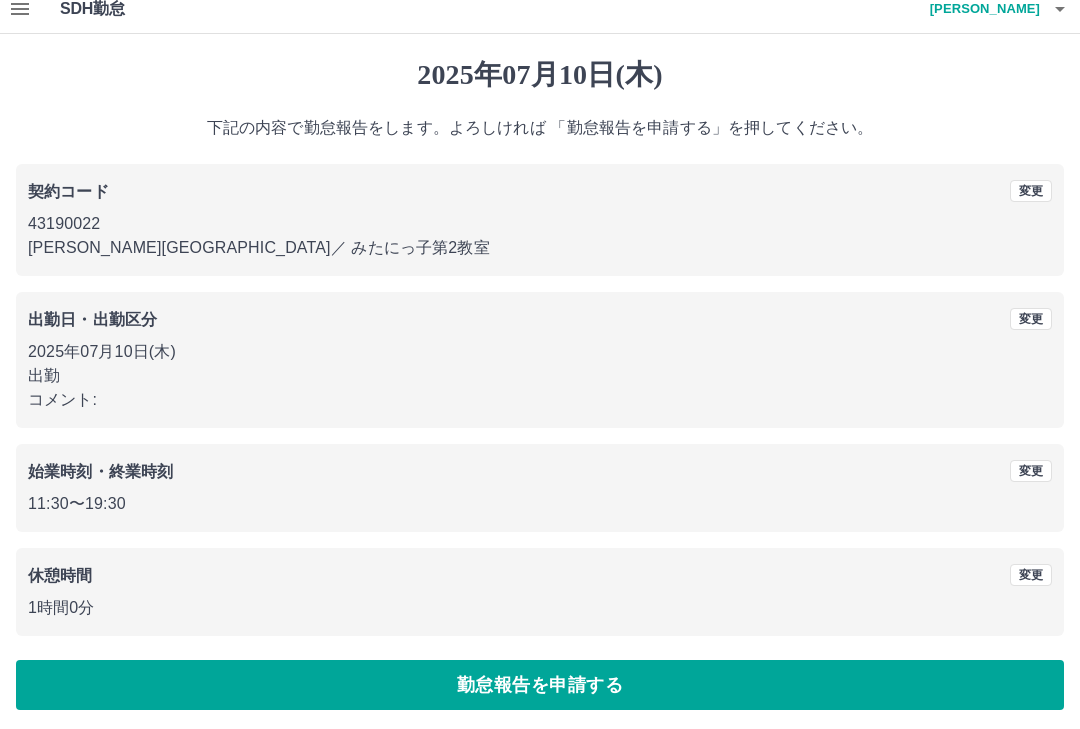scroll, scrollTop: 19, scrollLeft: 0, axis: vertical 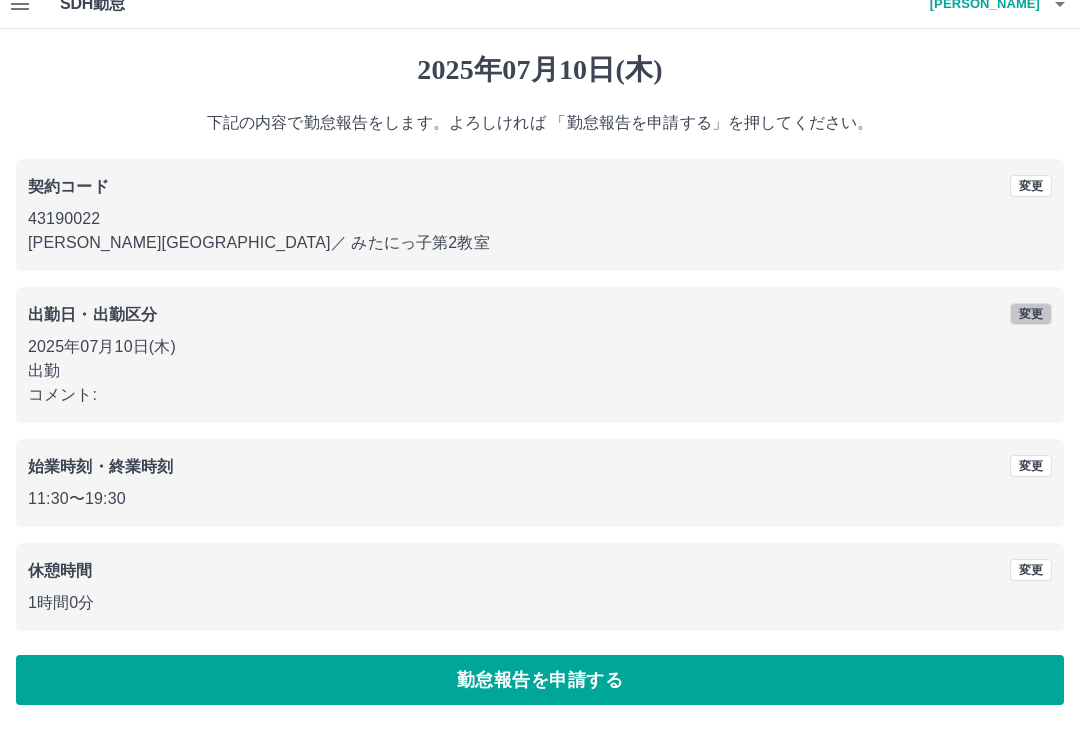 click on "変更" at bounding box center [1031, 315] 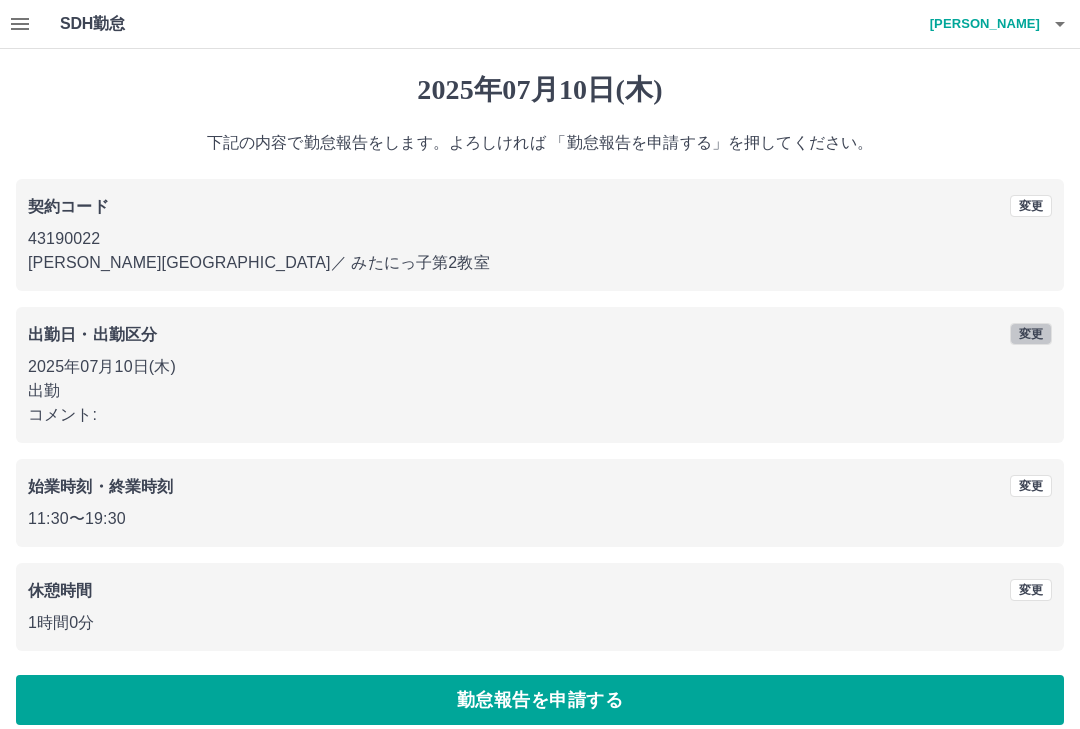 scroll, scrollTop: 1, scrollLeft: 0, axis: vertical 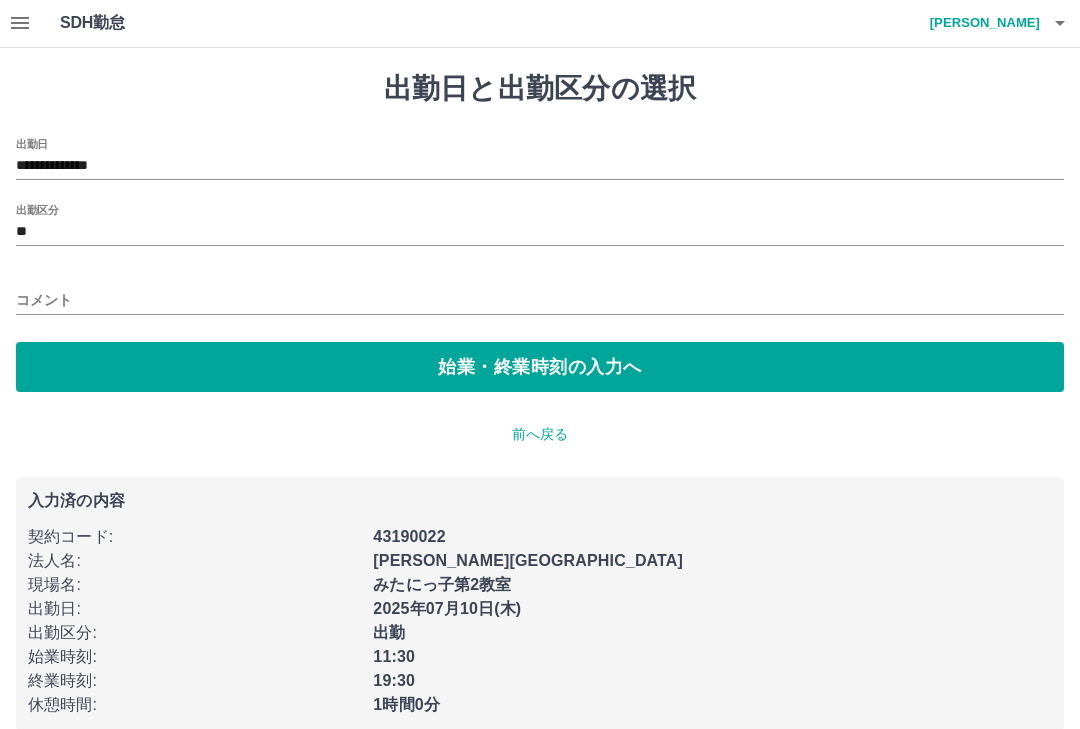 click on "コメント" at bounding box center [540, 300] 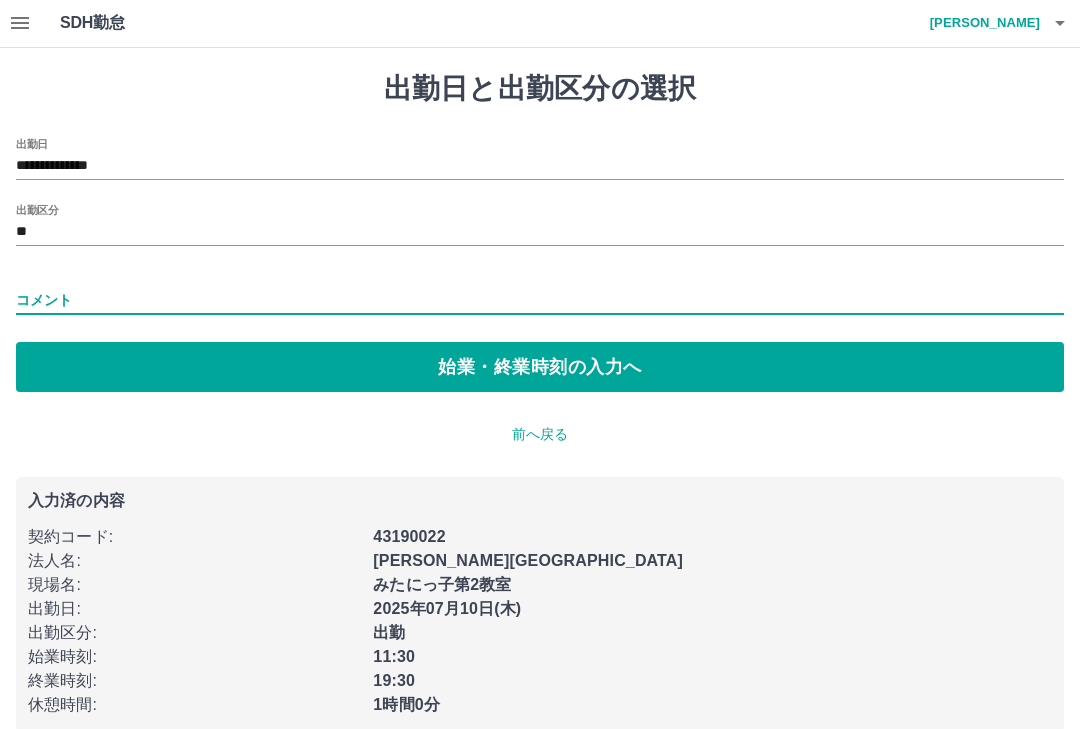 scroll, scrollTop: 0, scrollLeft: 0, axis: both 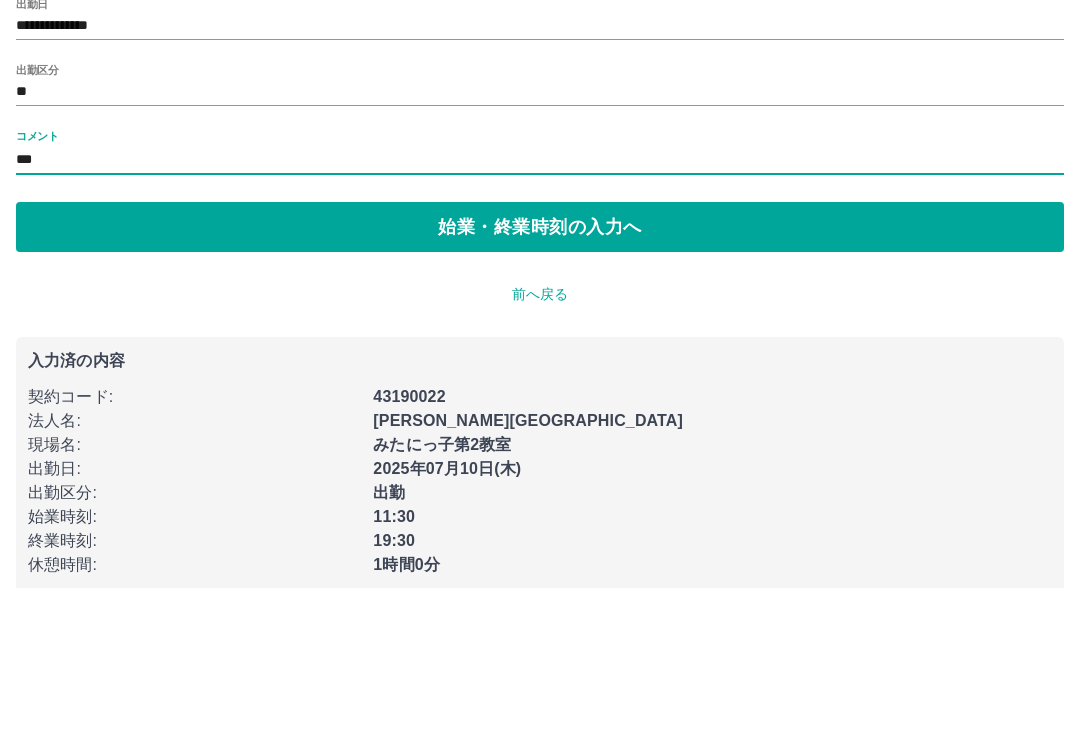 type on "****" 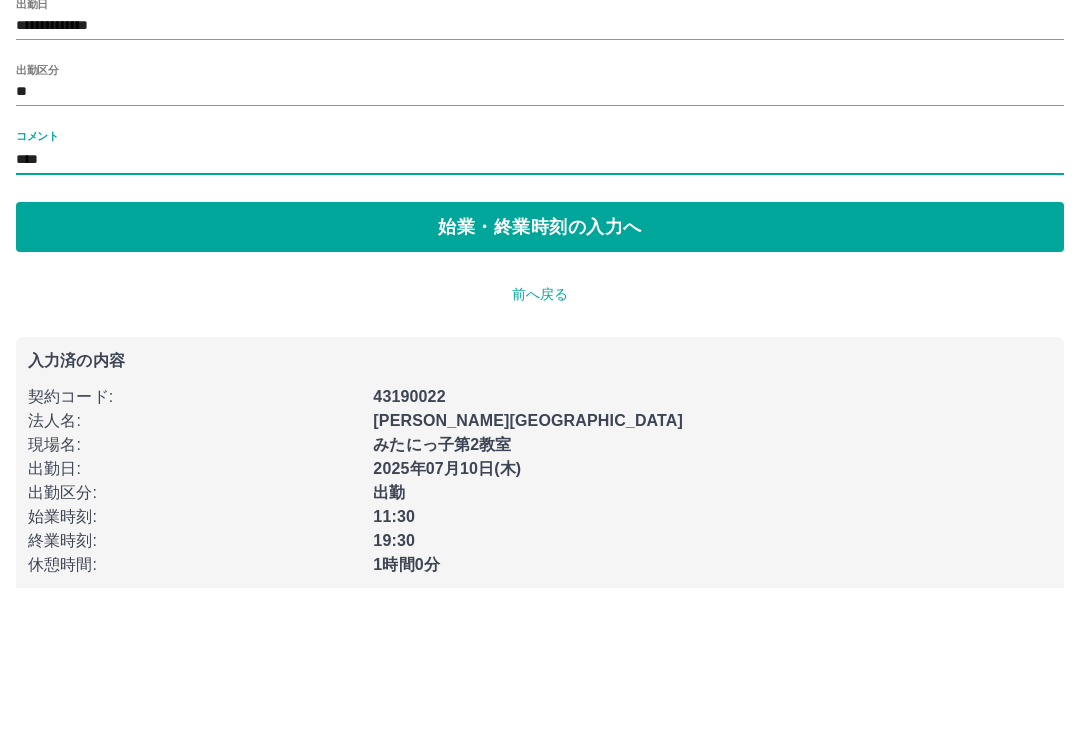 click on "始業・終業時刻の入力へ" at bounding box center (540, 368) 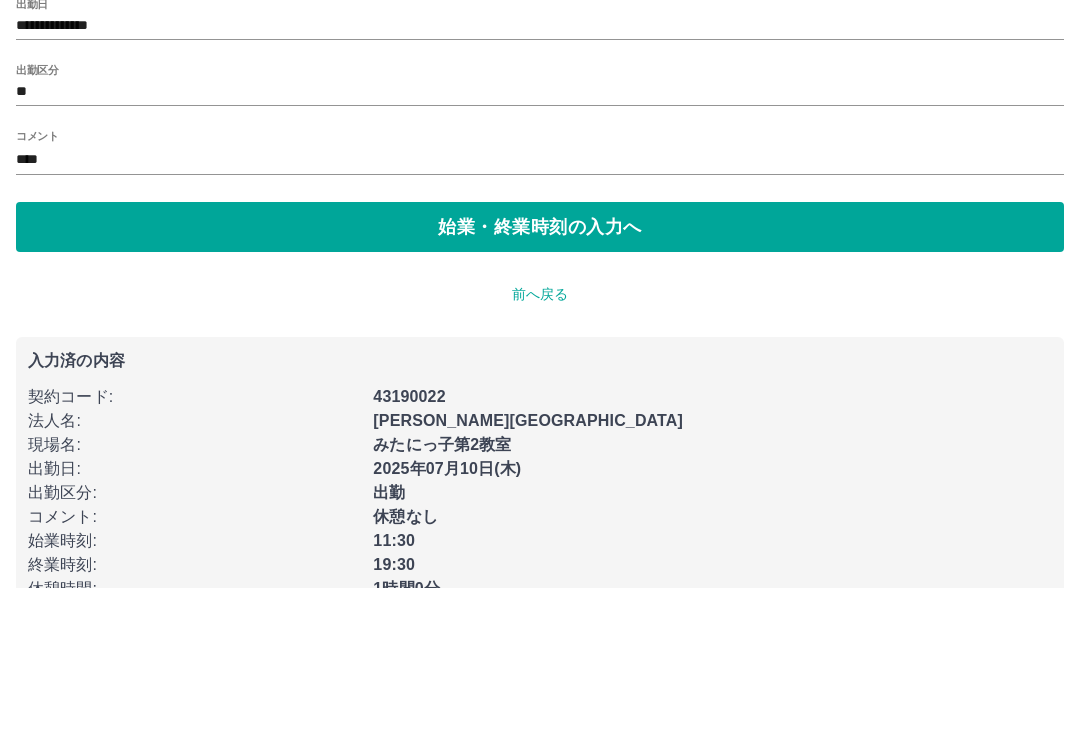 scroll, scrollTop: 29, scrollLeft: 0, axis: vertical 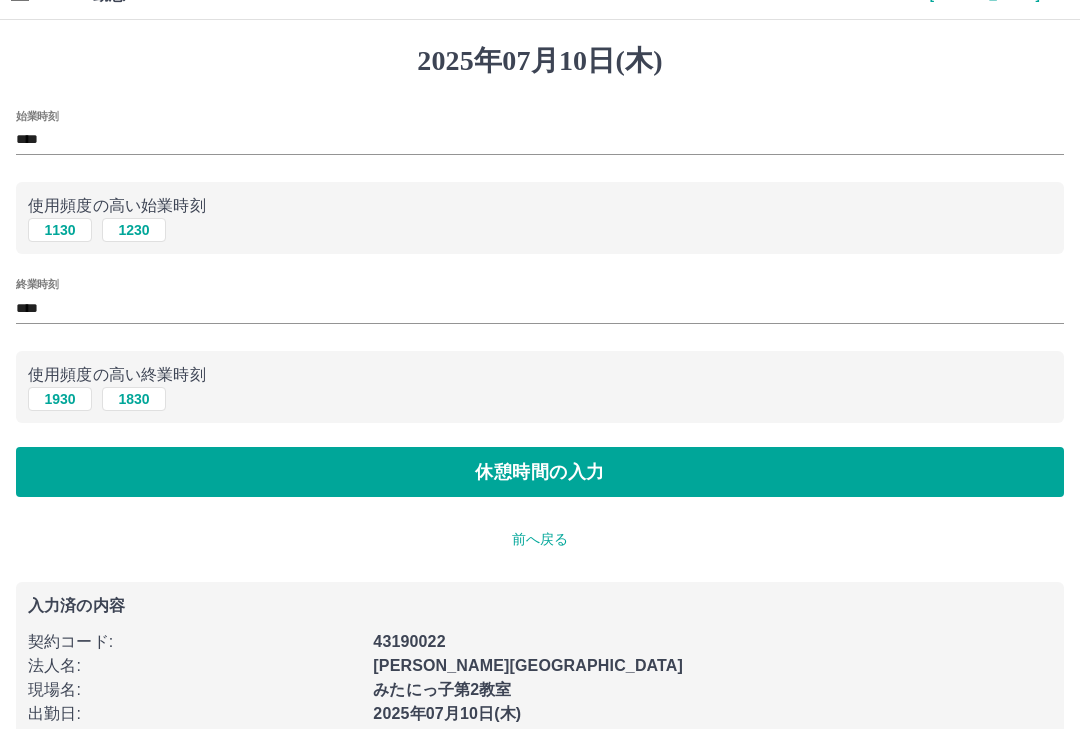 click on "休憩時間の入力" at bounding box center [540, 472] 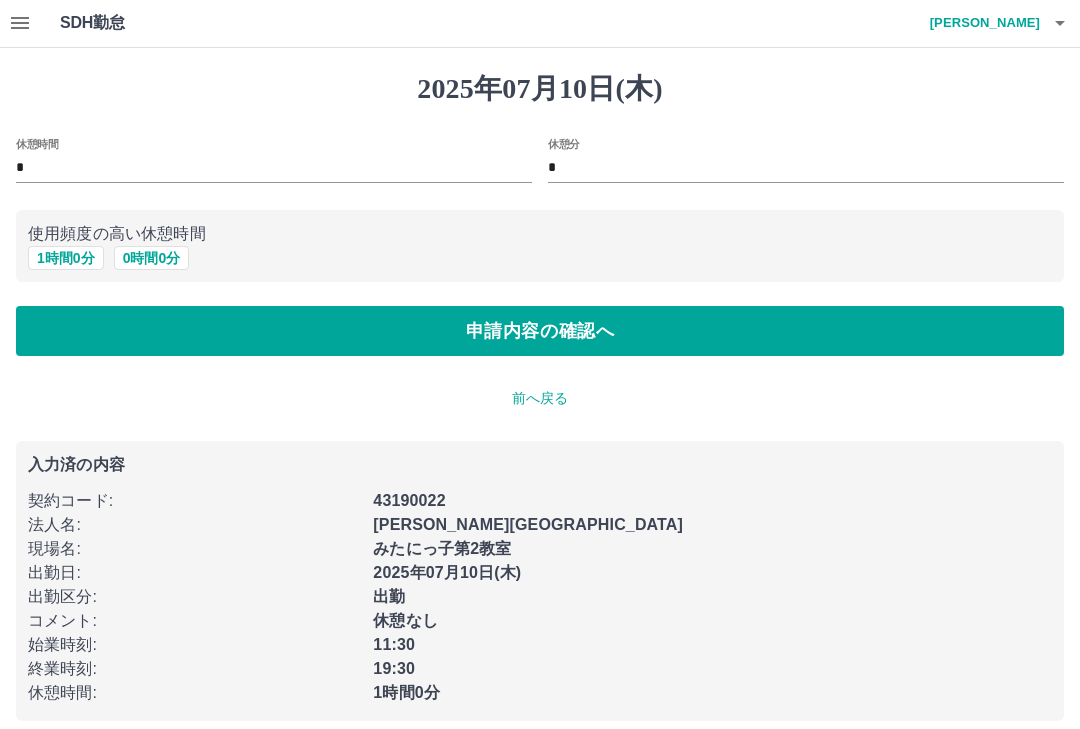 click on "申請内容の確認へ" at bounding box center [540, 332] 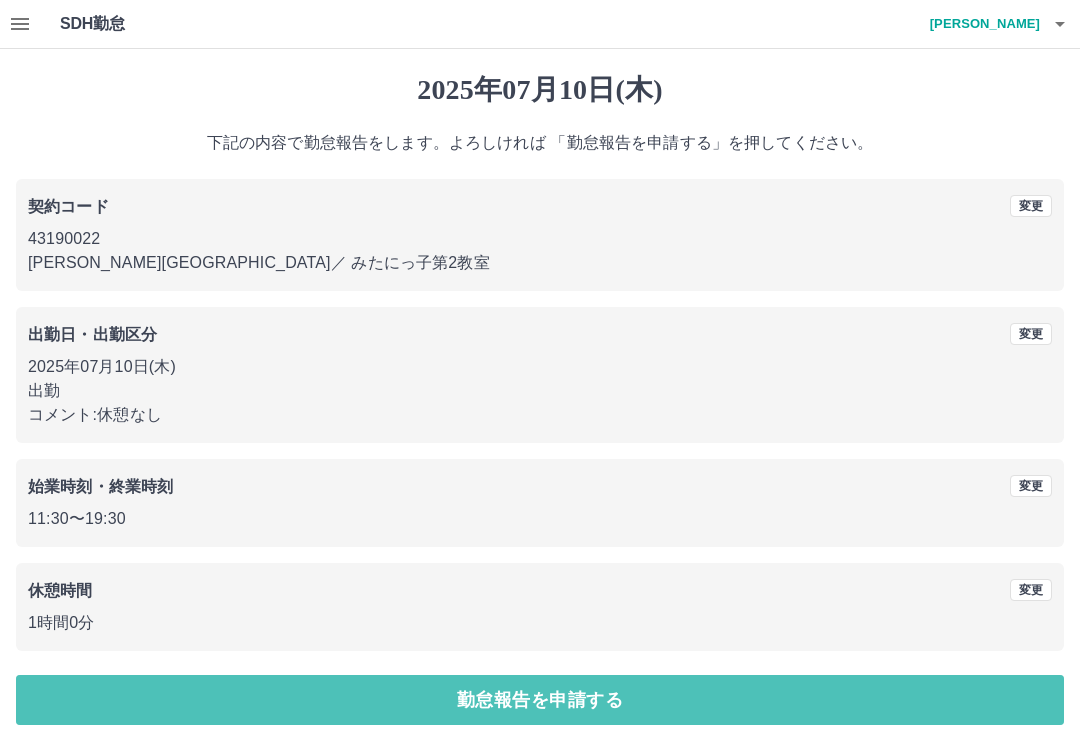 click on "勤怠報告を申請する" at bounding box center (540, 700) 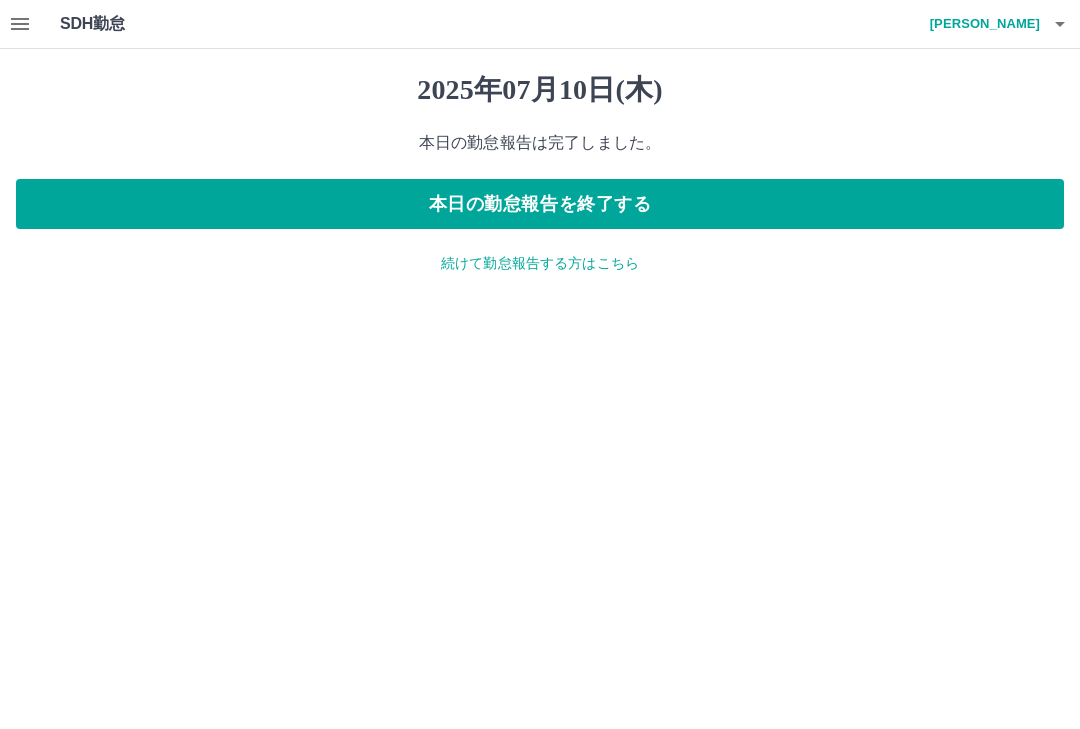 click on "続けて勤怠報告する方はこちら" at bounding box center [540, 263] 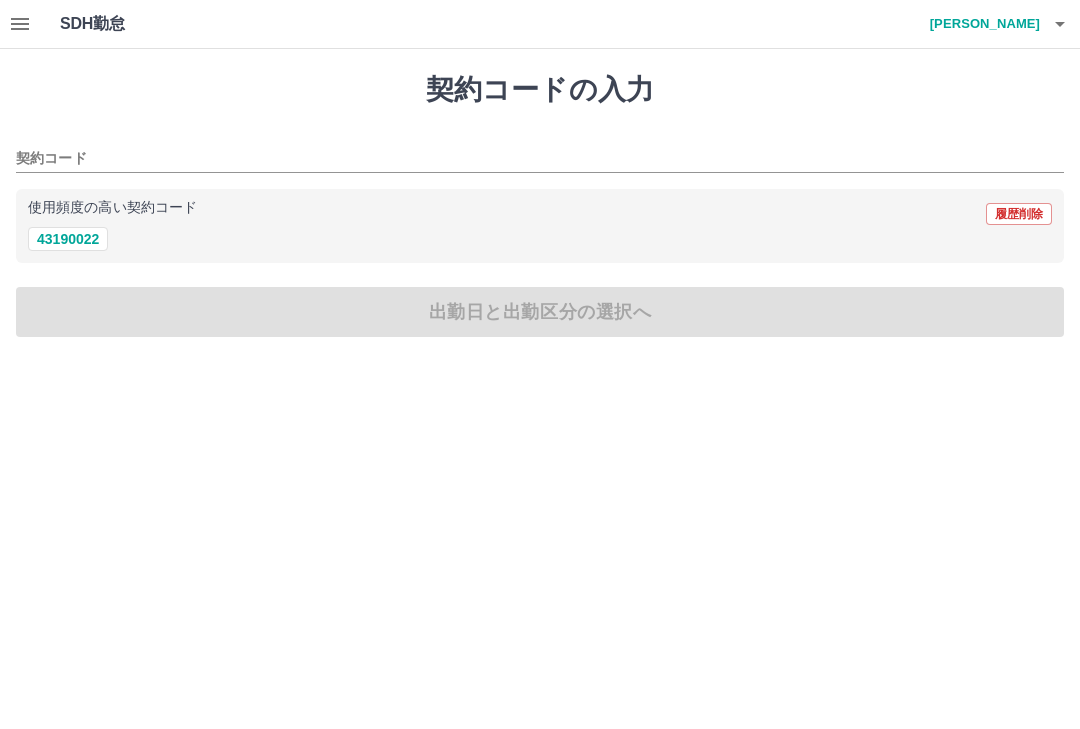 click on "43190022" at bounding box center [68, 239] 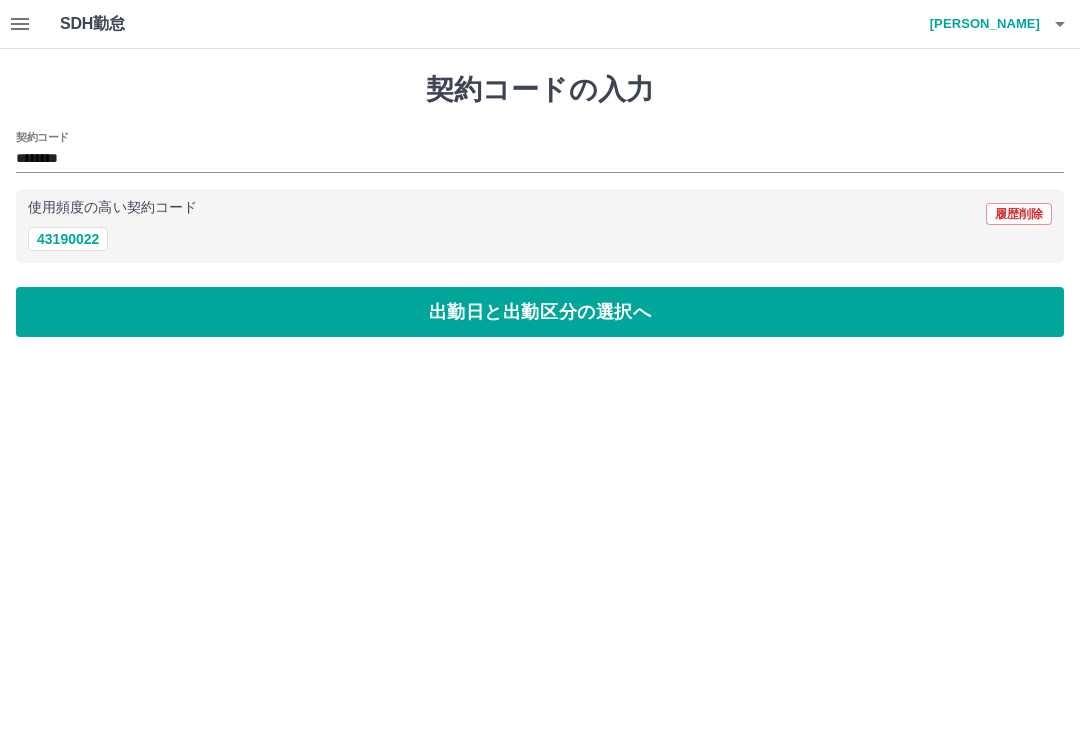 click on "出勤日と出勤区分の選択へ" at bounding box center [540, 312] 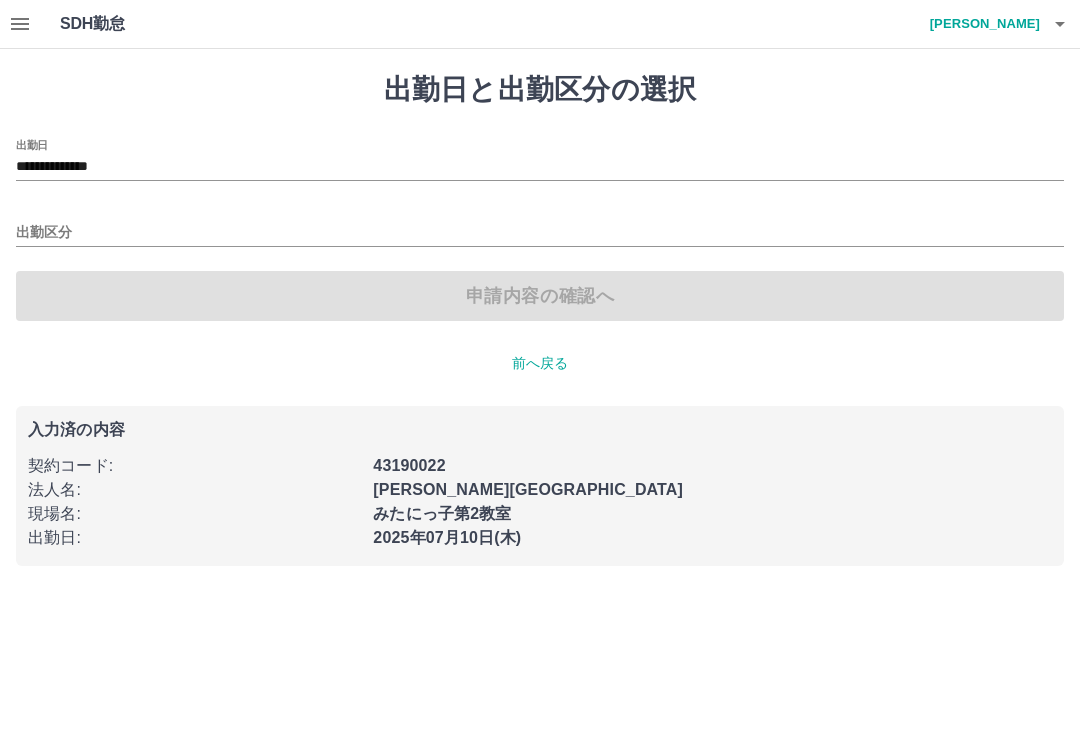 click on "出勤区分" at bounding box center [540, 233] 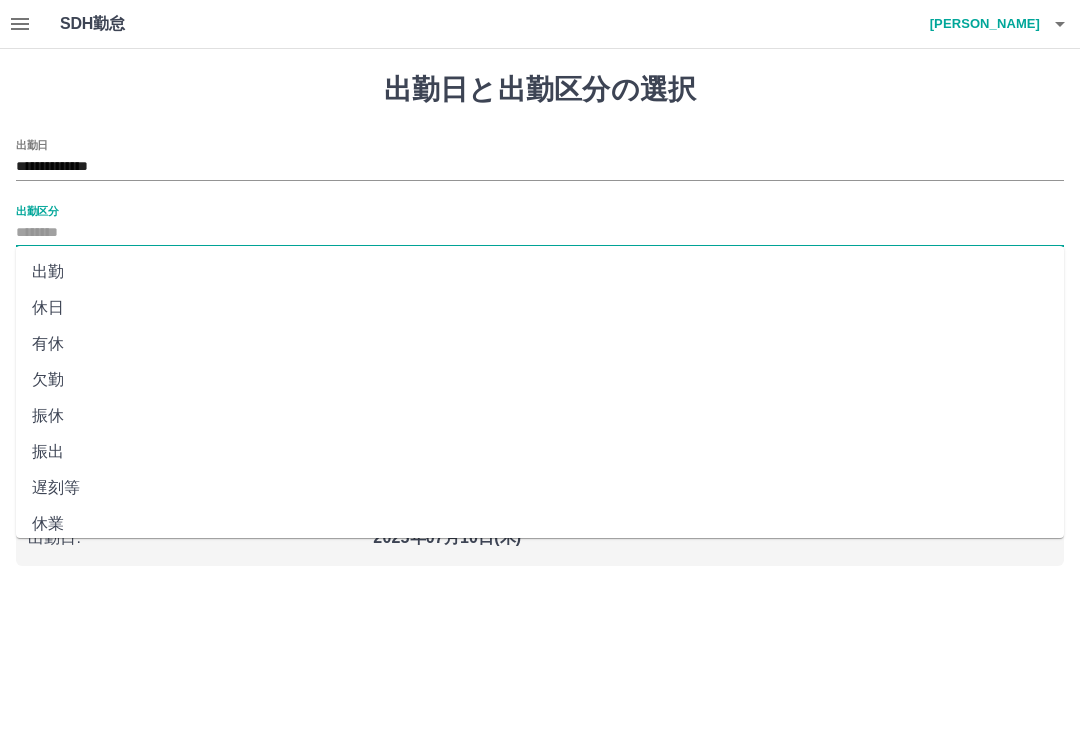 click on "**********" at bounding box center [540, 167] 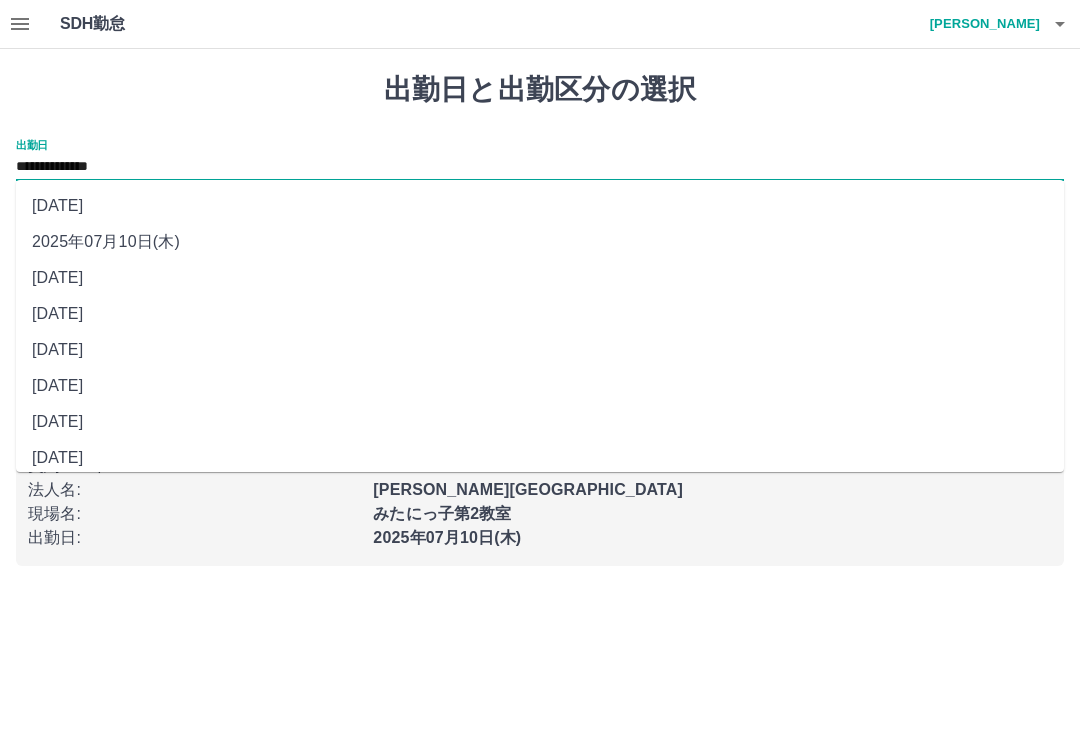 click on "[DATE]" at bounding box center (540, 206) 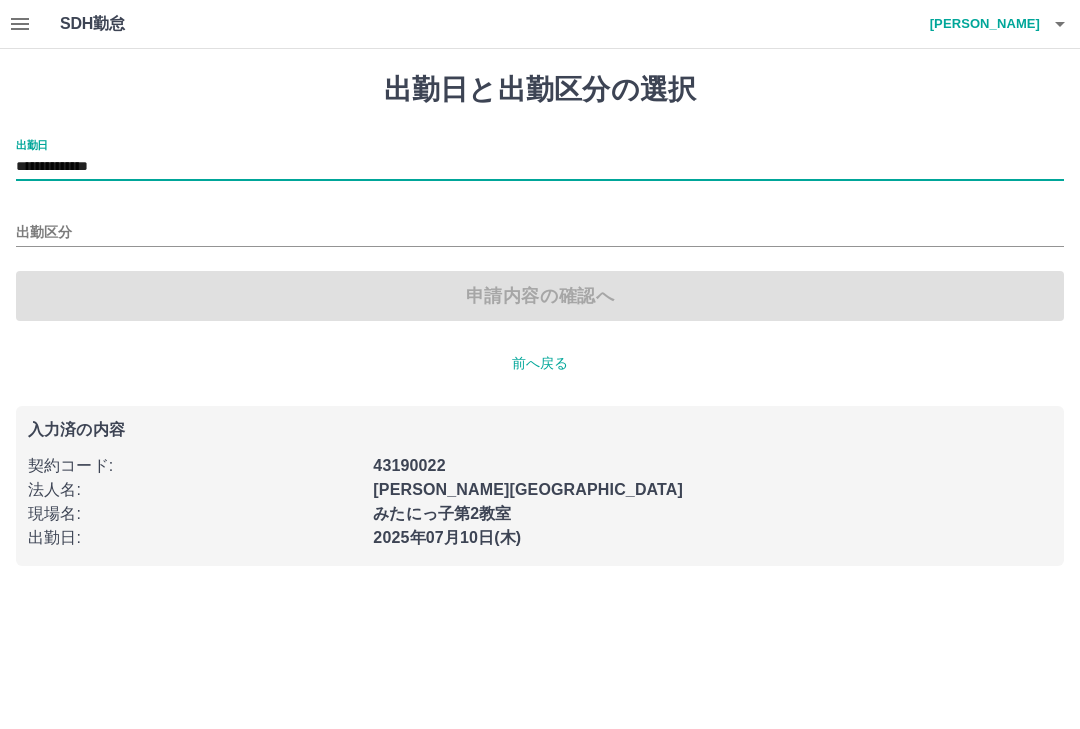 click on "出勤区分" at bounding box center (540, 233) 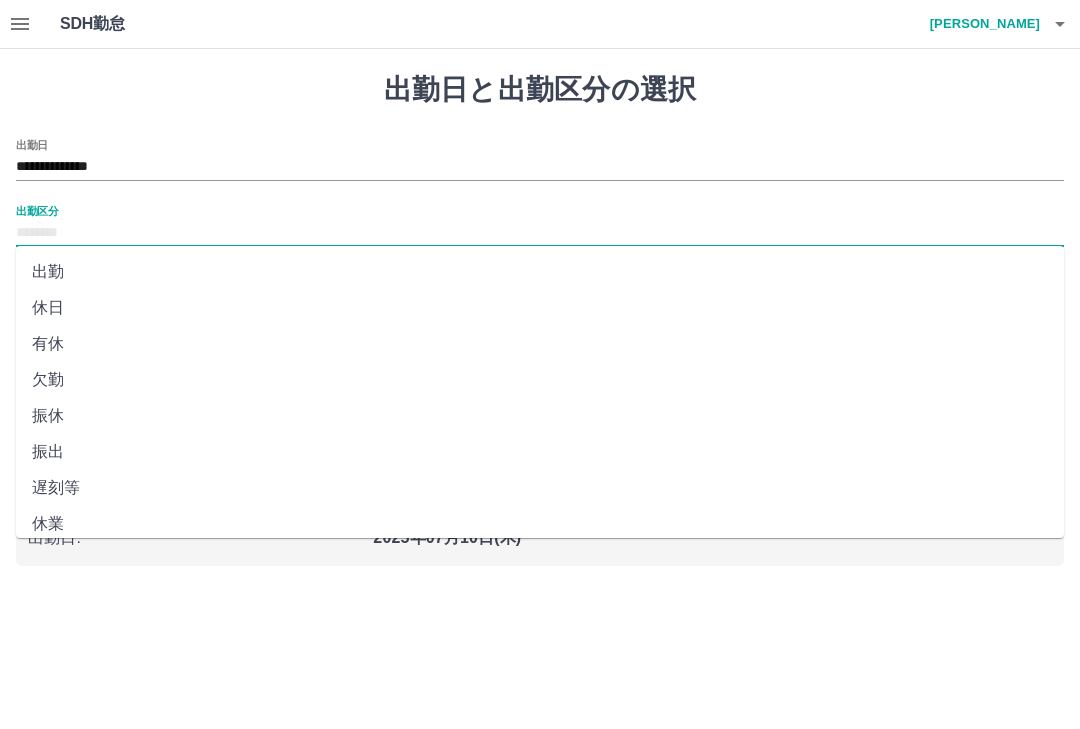 click on "有休" at bounding box center [540, 344] 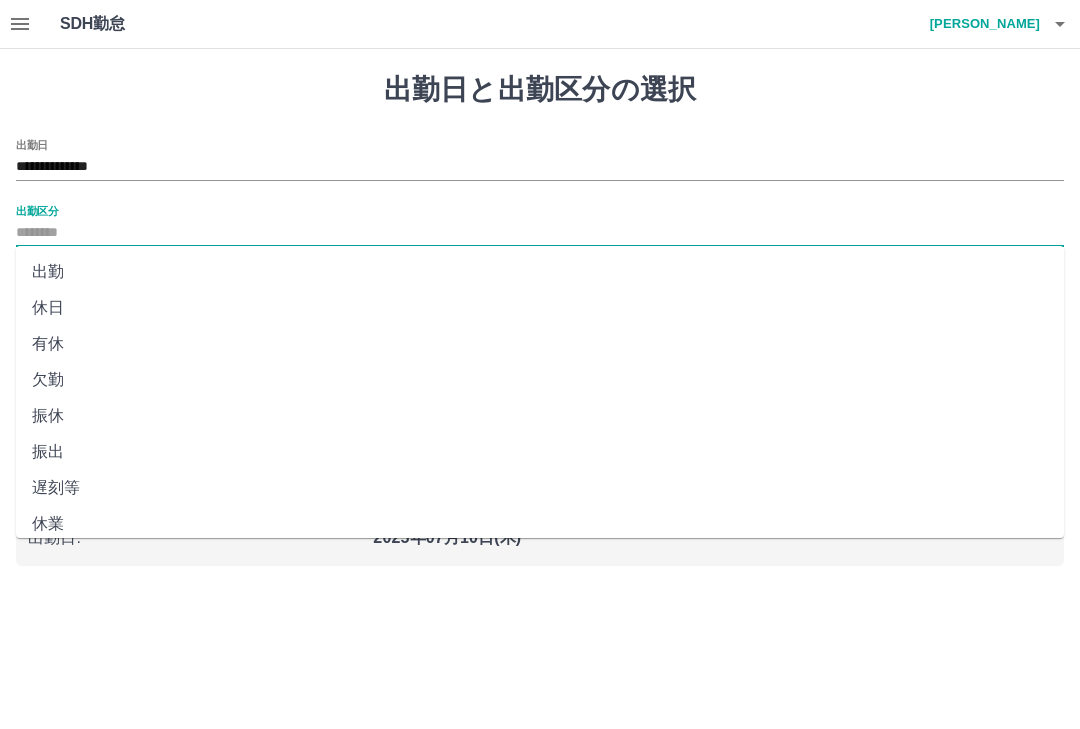type on "**" 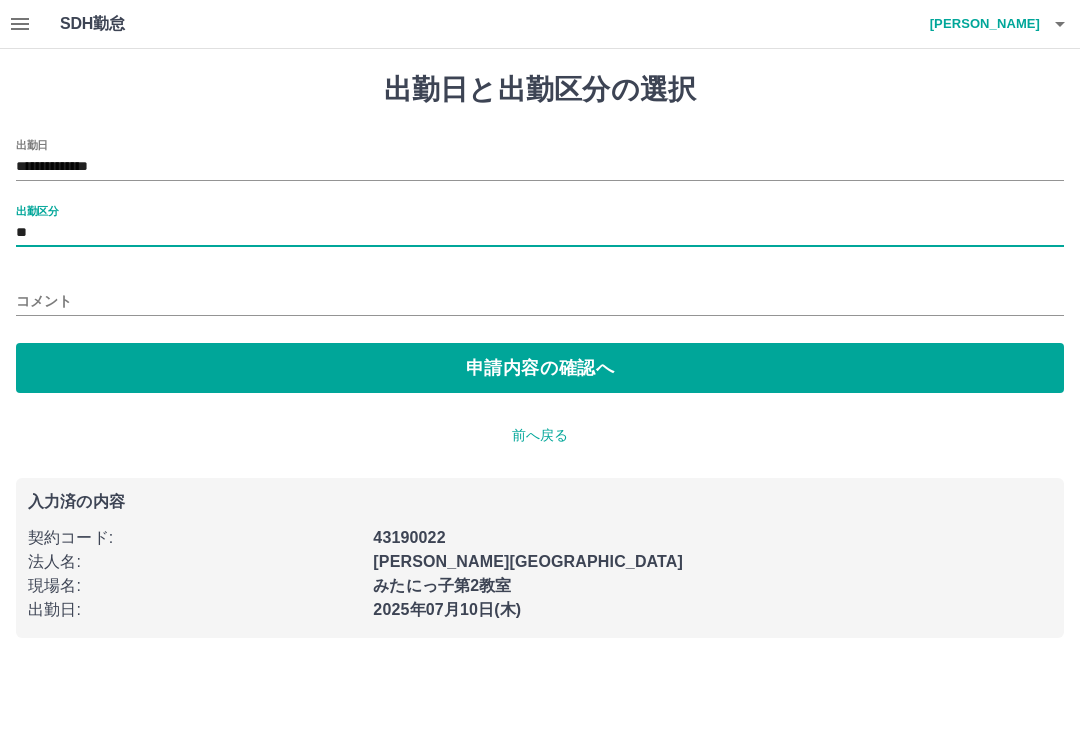 click on "申請内容の確認へ" at bounding box center [540, 368] 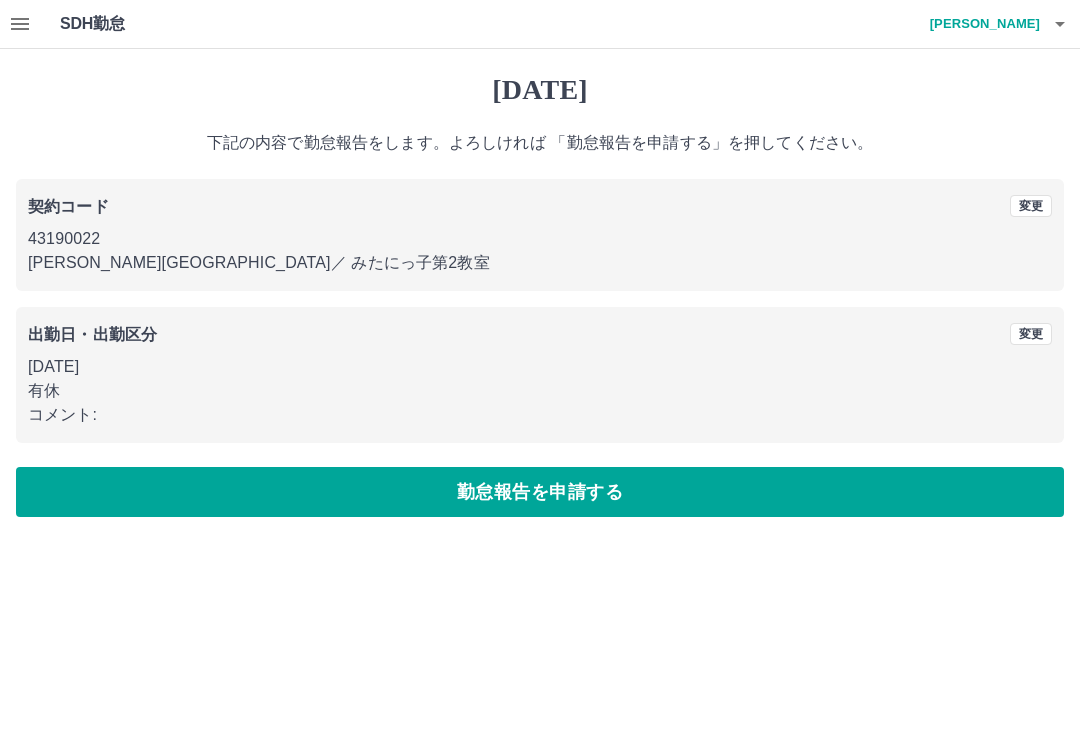click on "変更" at bounding box center (1031, 334) 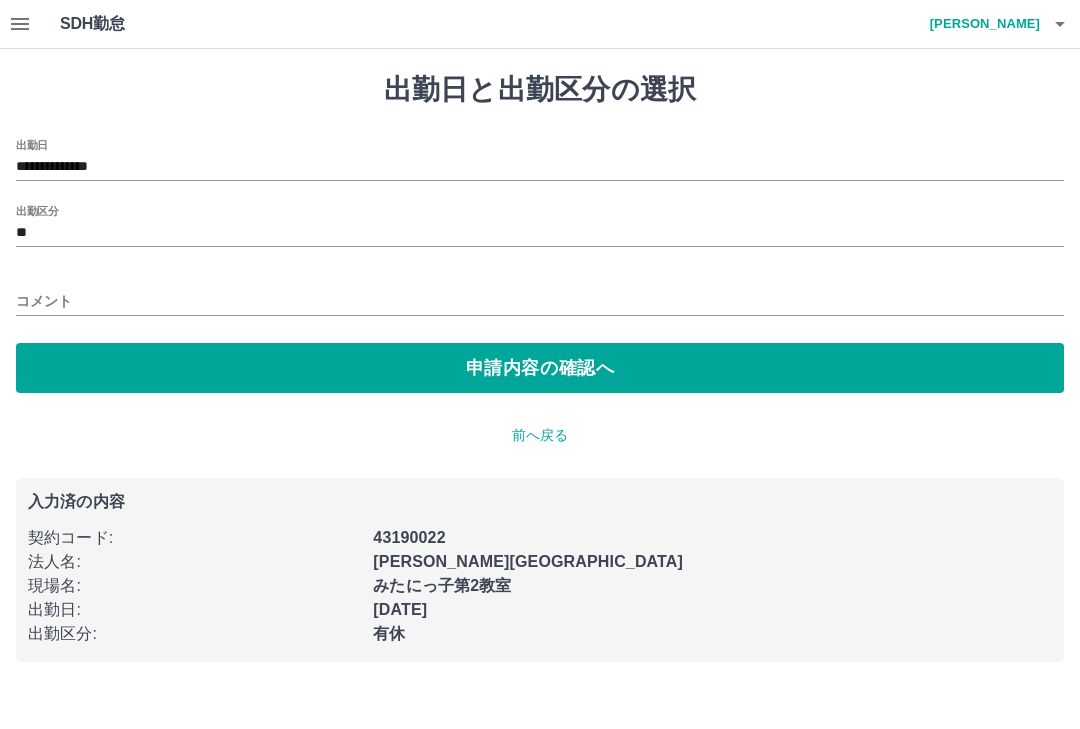 click on "コメント" at bounding box center [540, 301] 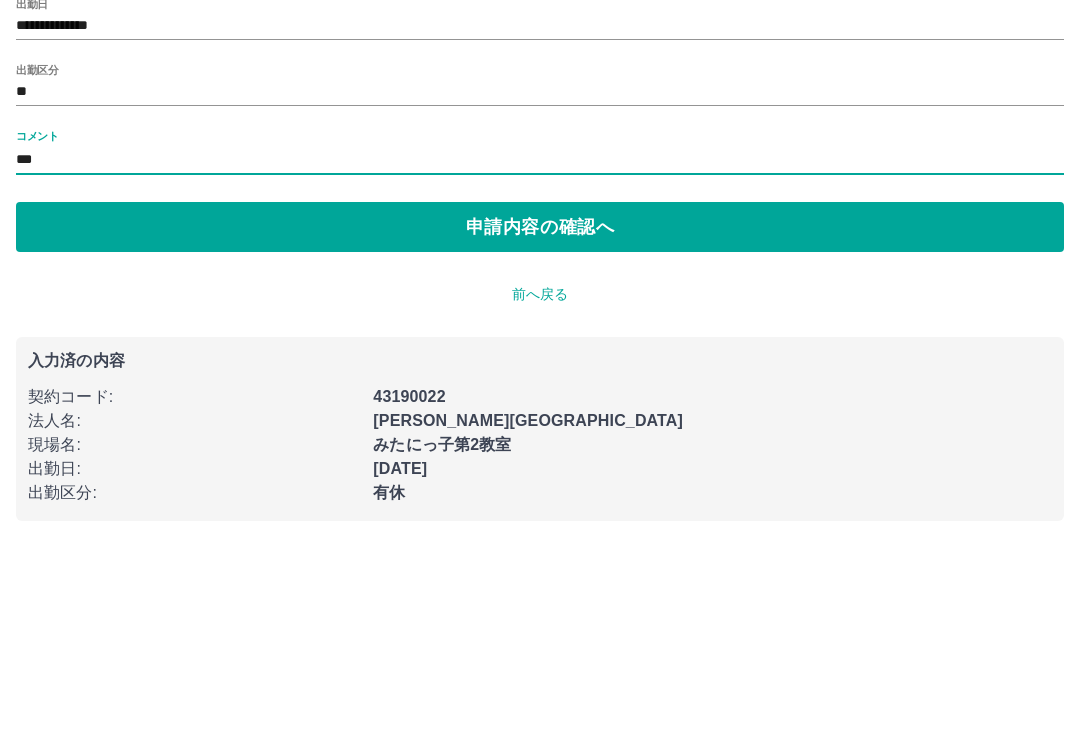type on "**" 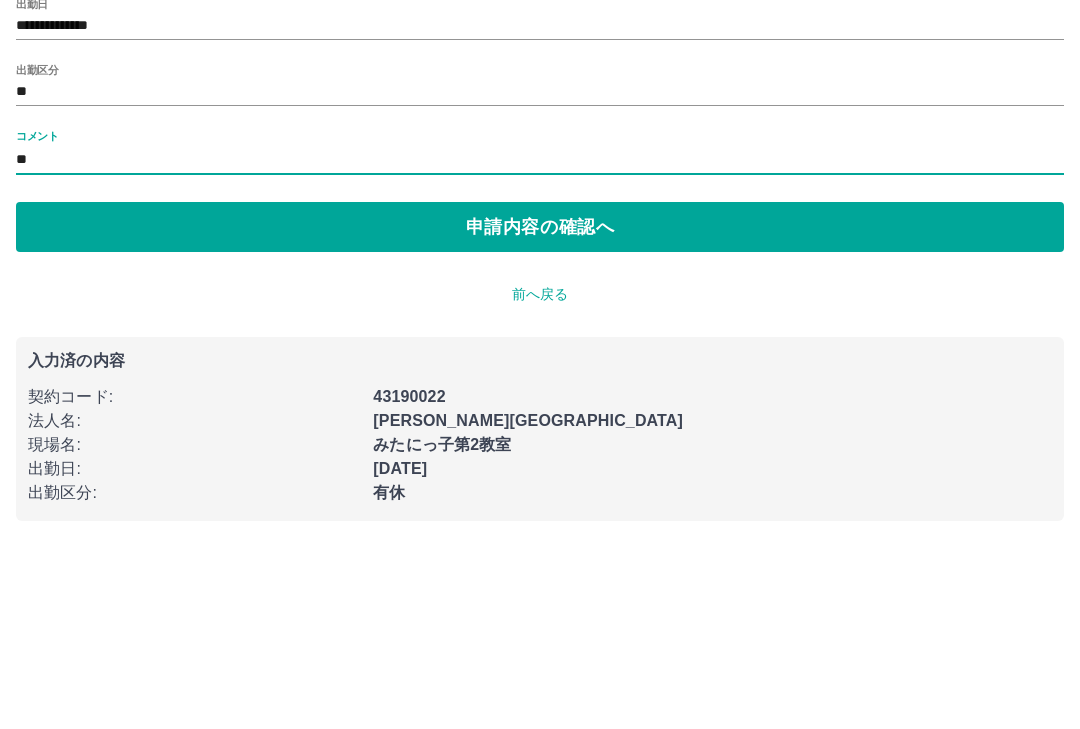 click on "申請内容の確認へ" at bounding box center [540, 368] 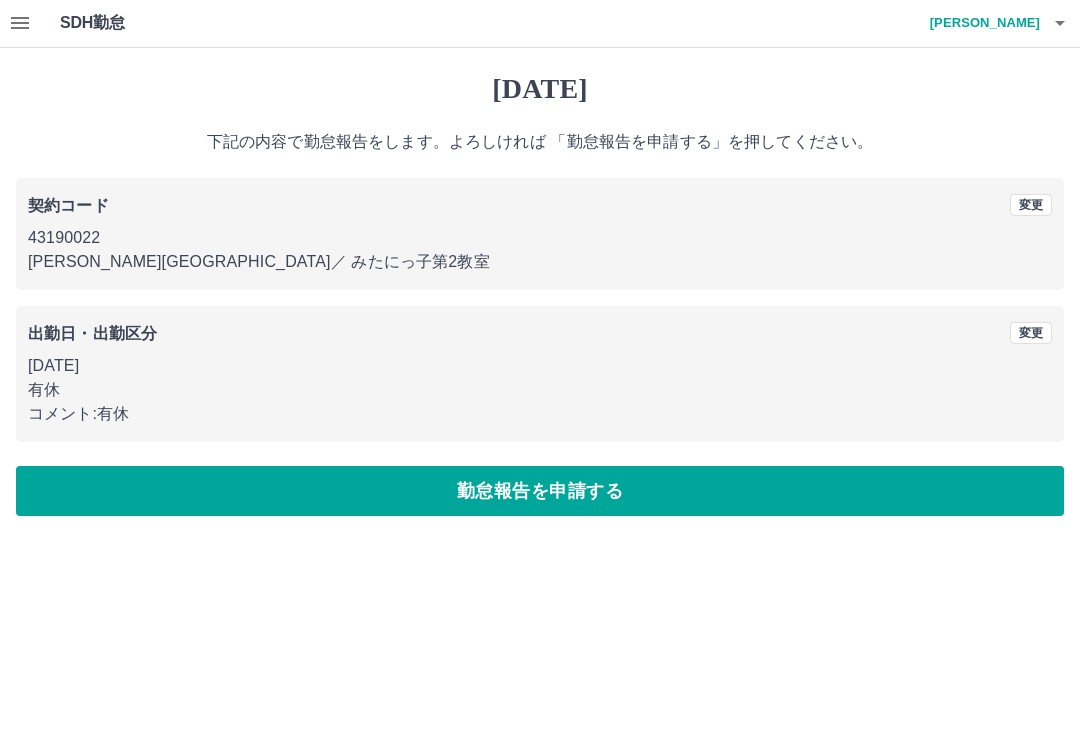 click on "勤怠報告を申請する" at bounding box center (540, 492) 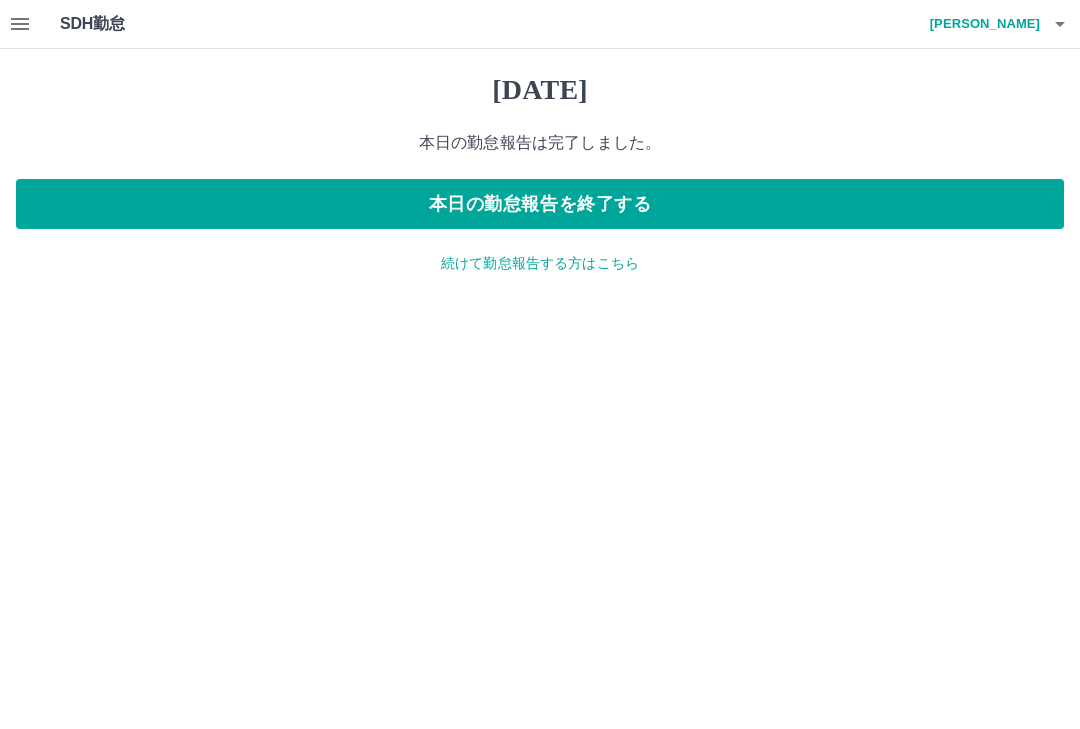 click on "続けて勤怠報告する方はこちら" at bounding box center [540, 263] 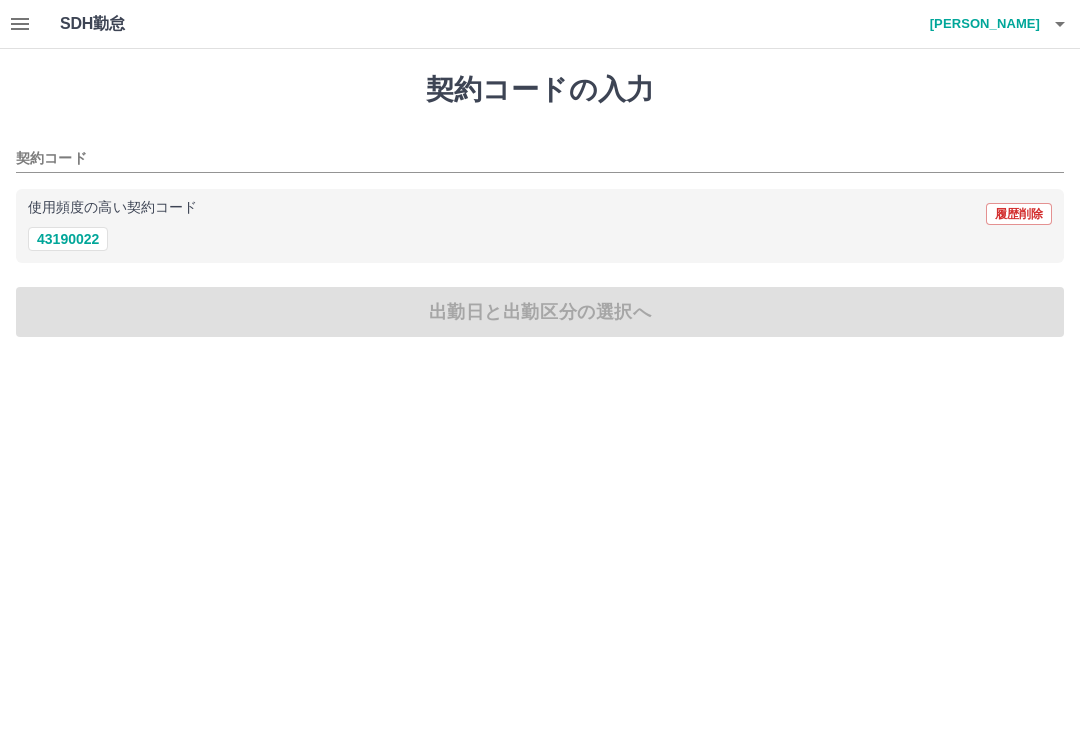 click at bounding box center (20, 24) 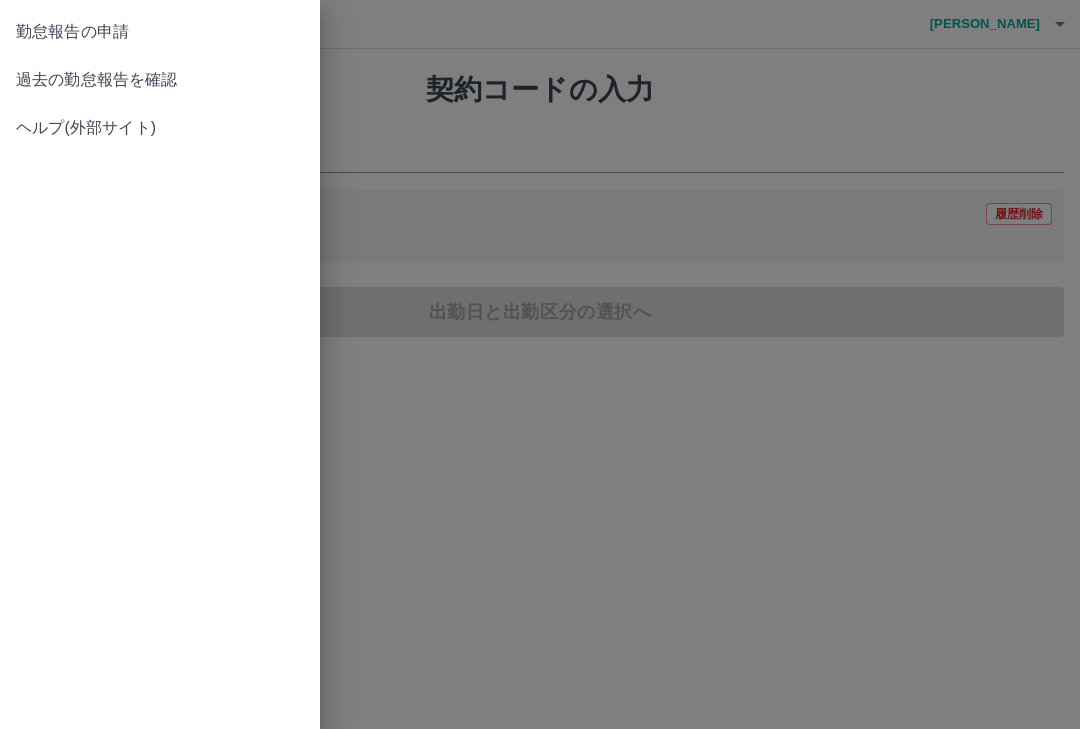 click on "過去の勤怠報告を確認" at bounding box center [160, 80] 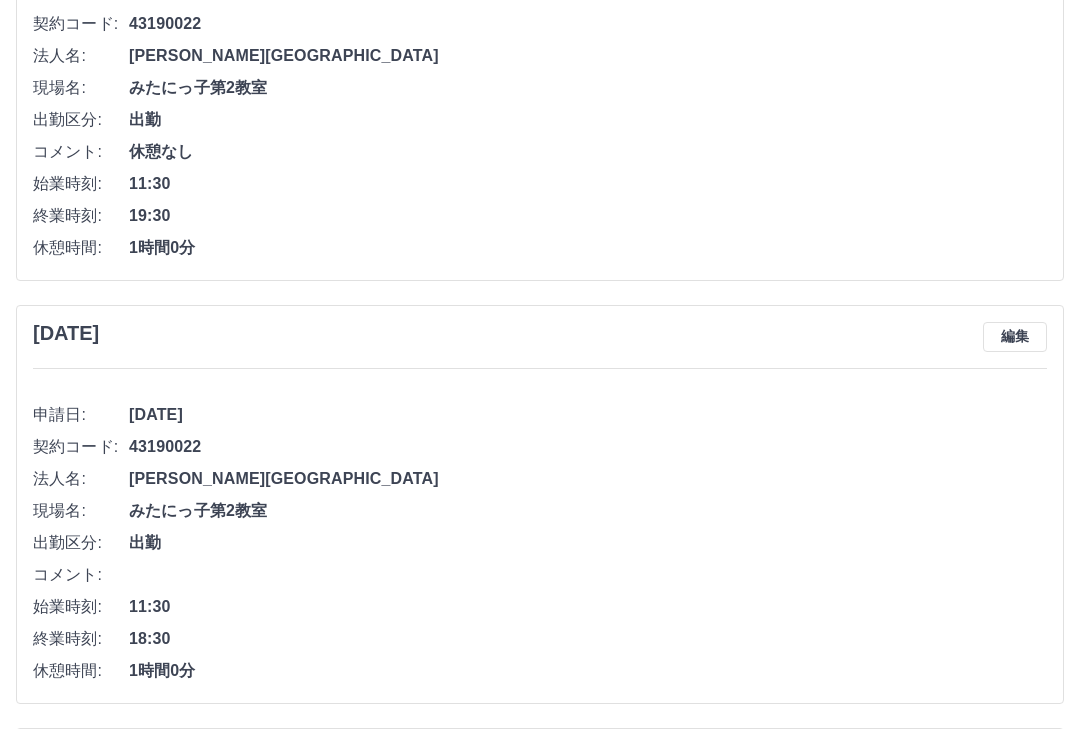 scroll, scrollTop: 628, scrollLeft: 0, axis: vertical 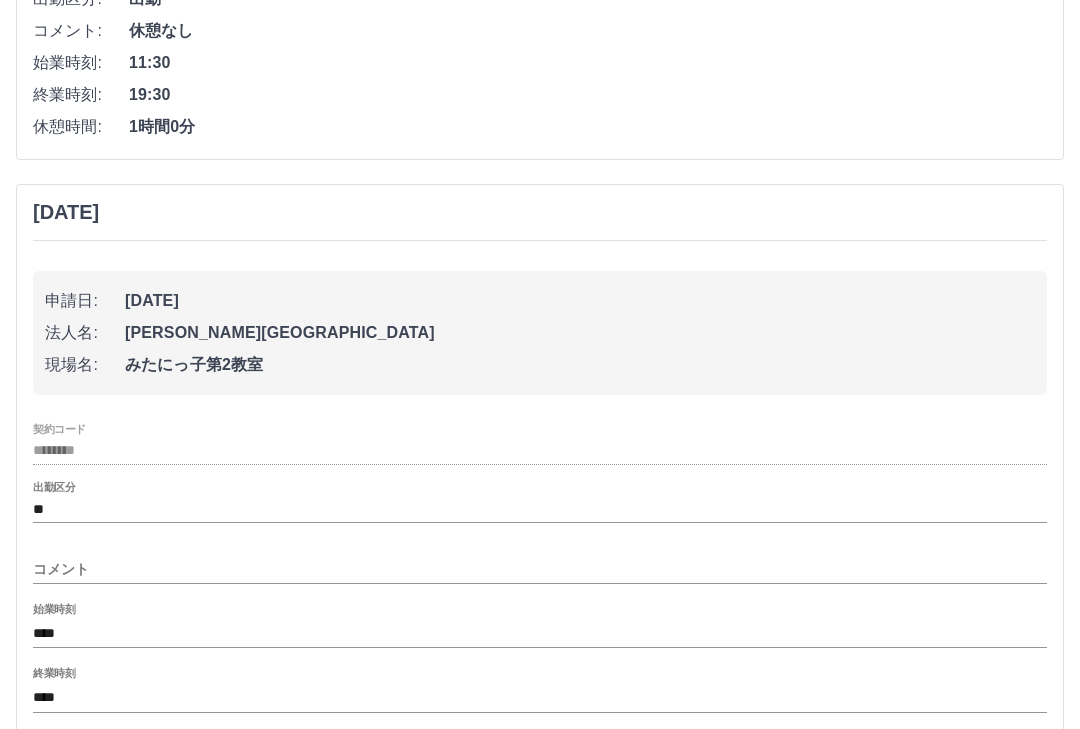 click on "終業時刻 ****" at bounding box center [540, 691] 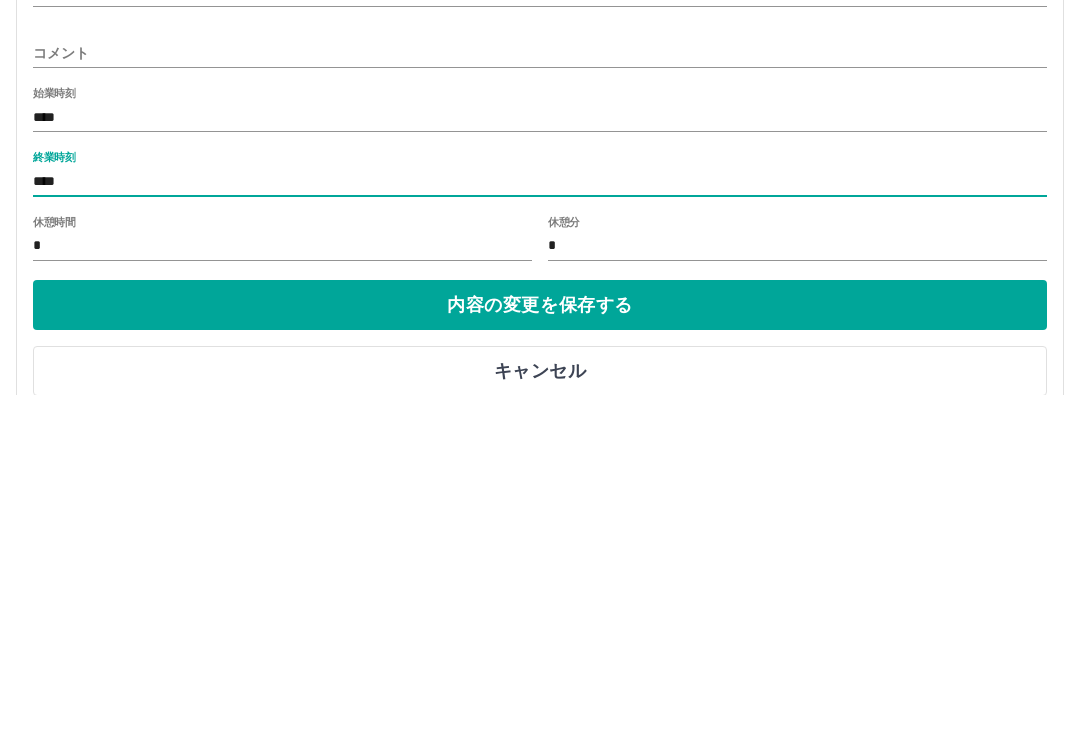 scroll, scrollTop: 933, scrollLeft: 0, axis: vertical 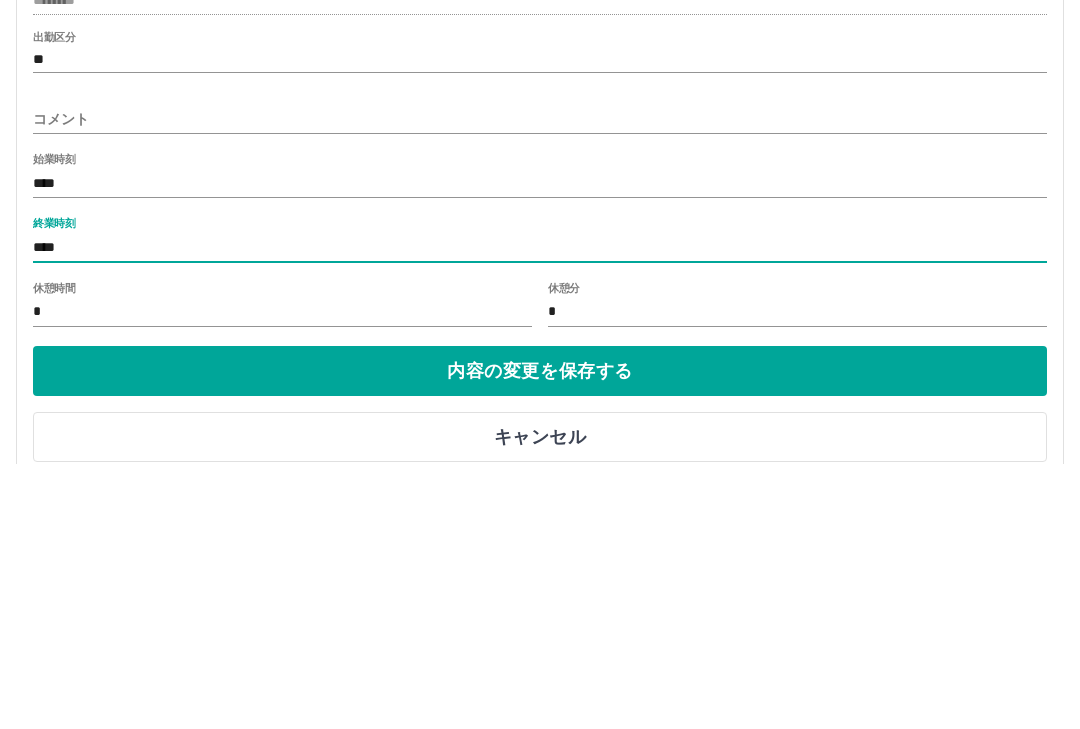 type on "****" 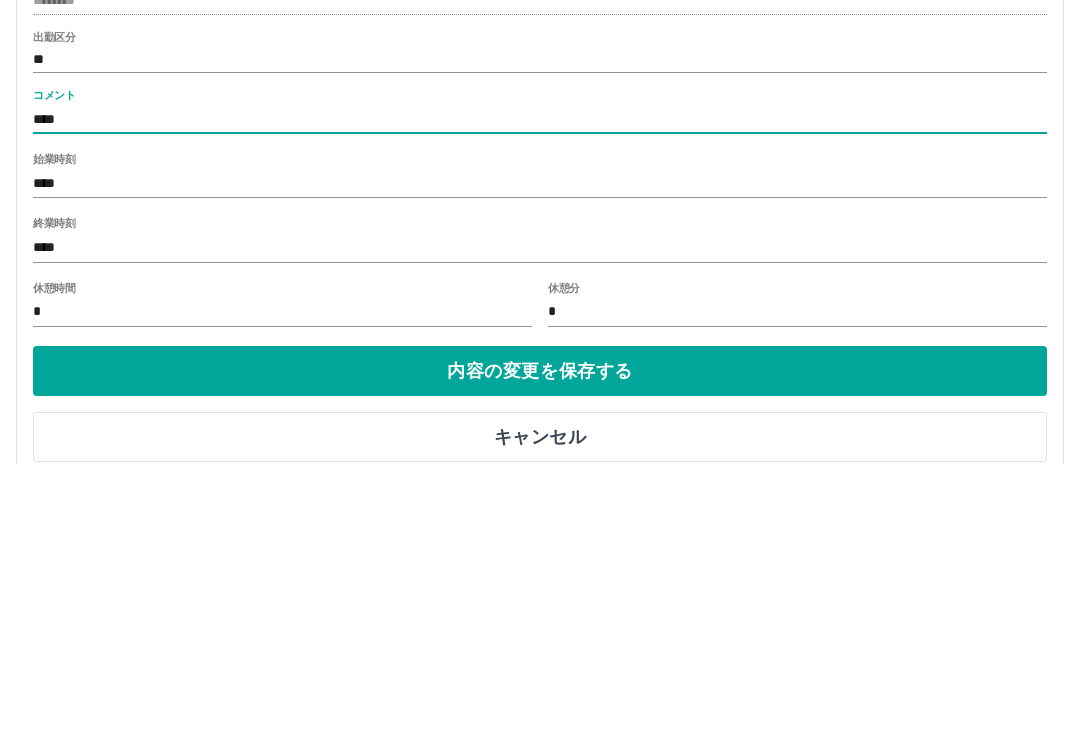 type on "*****" 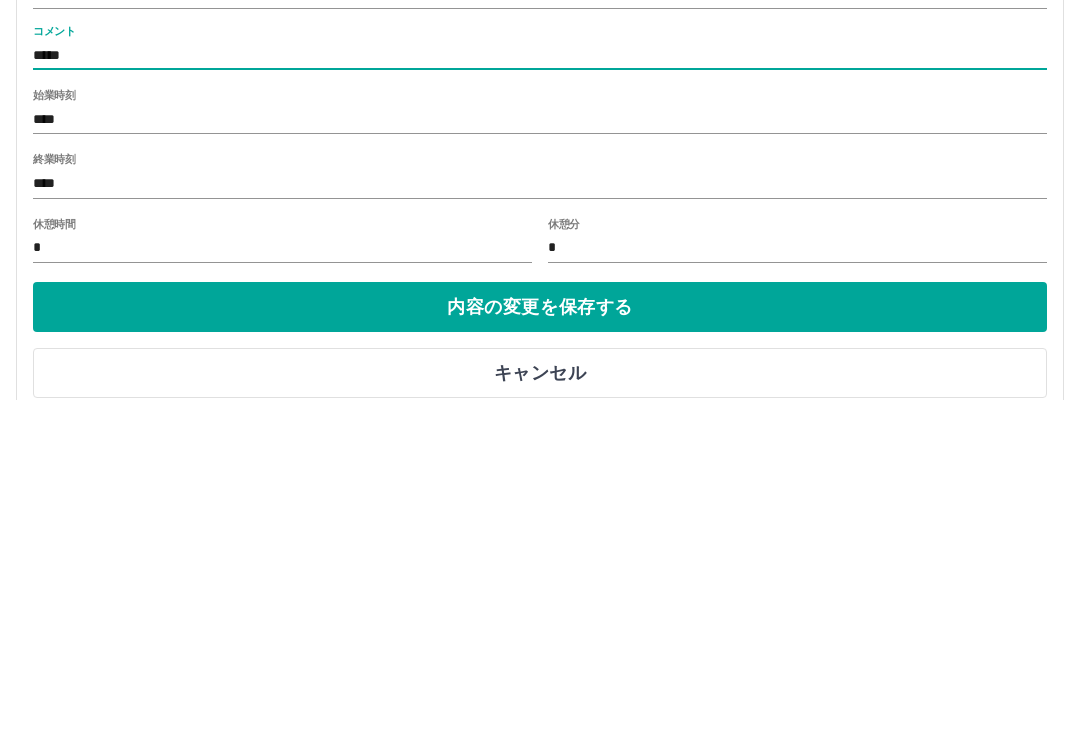 click on "内容の変更を保存する" at bounding box center (540, 637) 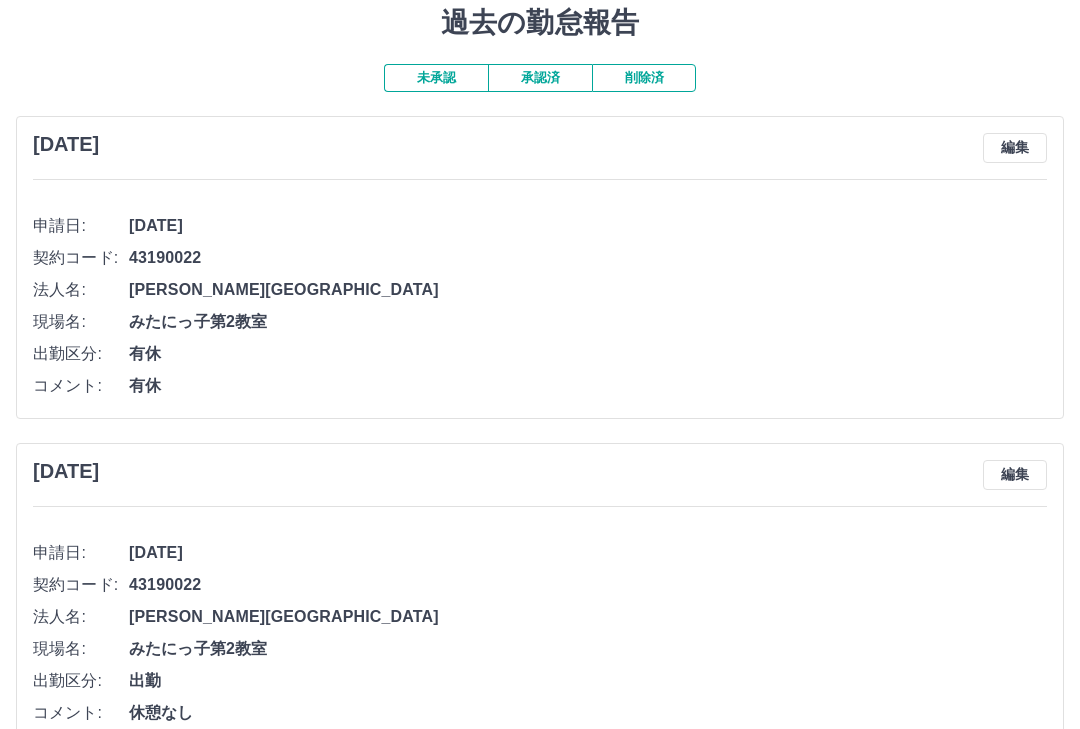 scroll, scrollTop: 0, scrollLeft: 0, axis: both 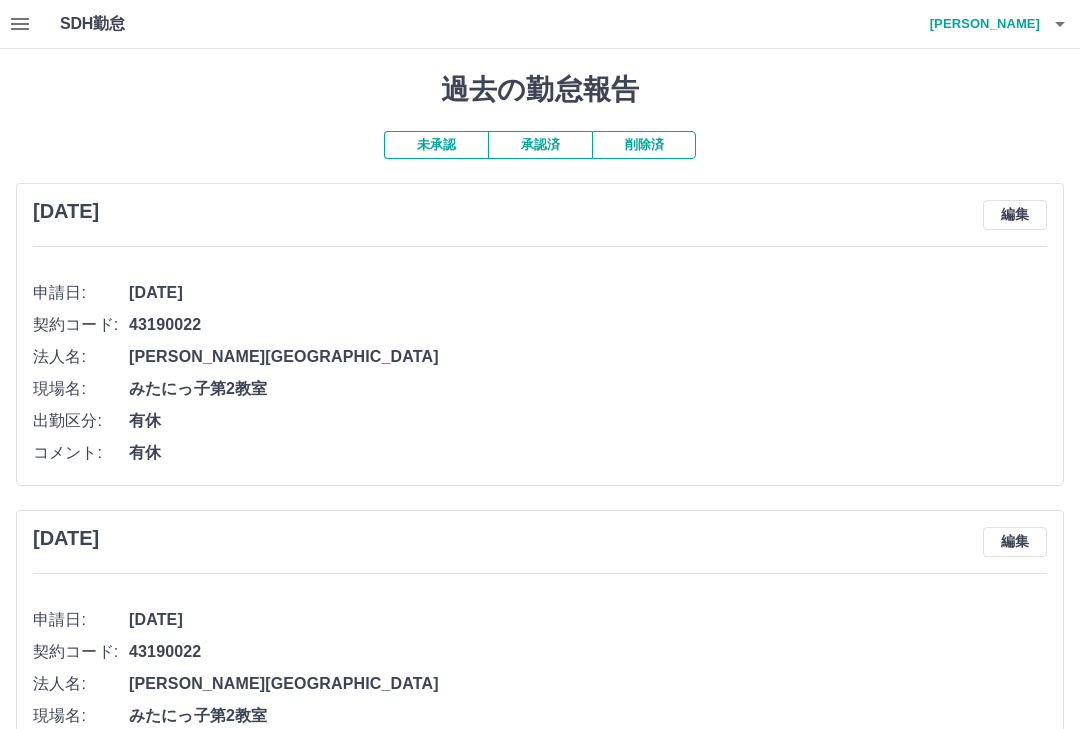 click 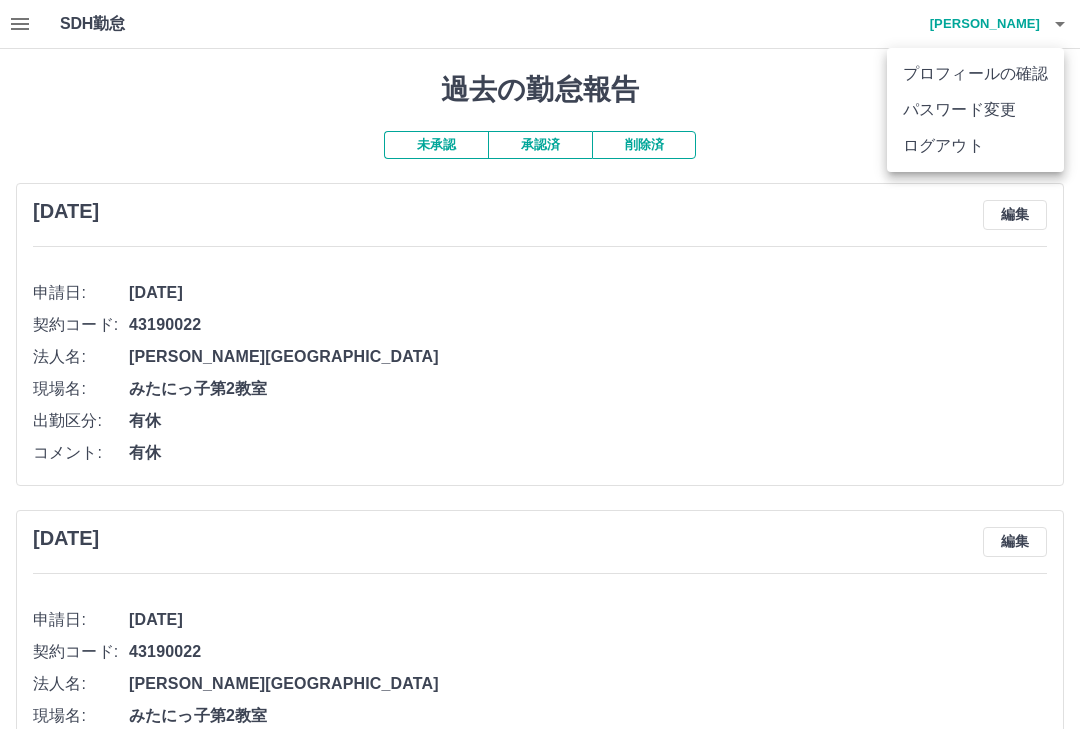 click on "ログアウト" at bounding box center (975, 146) 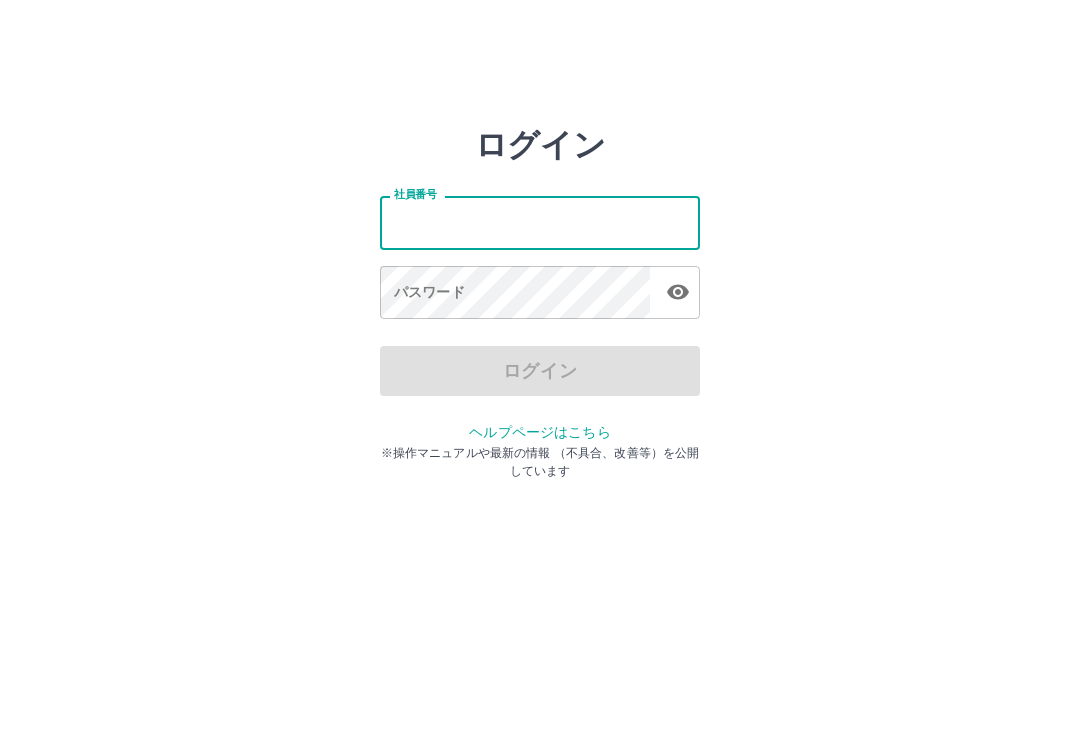scroll, scrollTop: 0, scrollLeft: 0, axis: both 